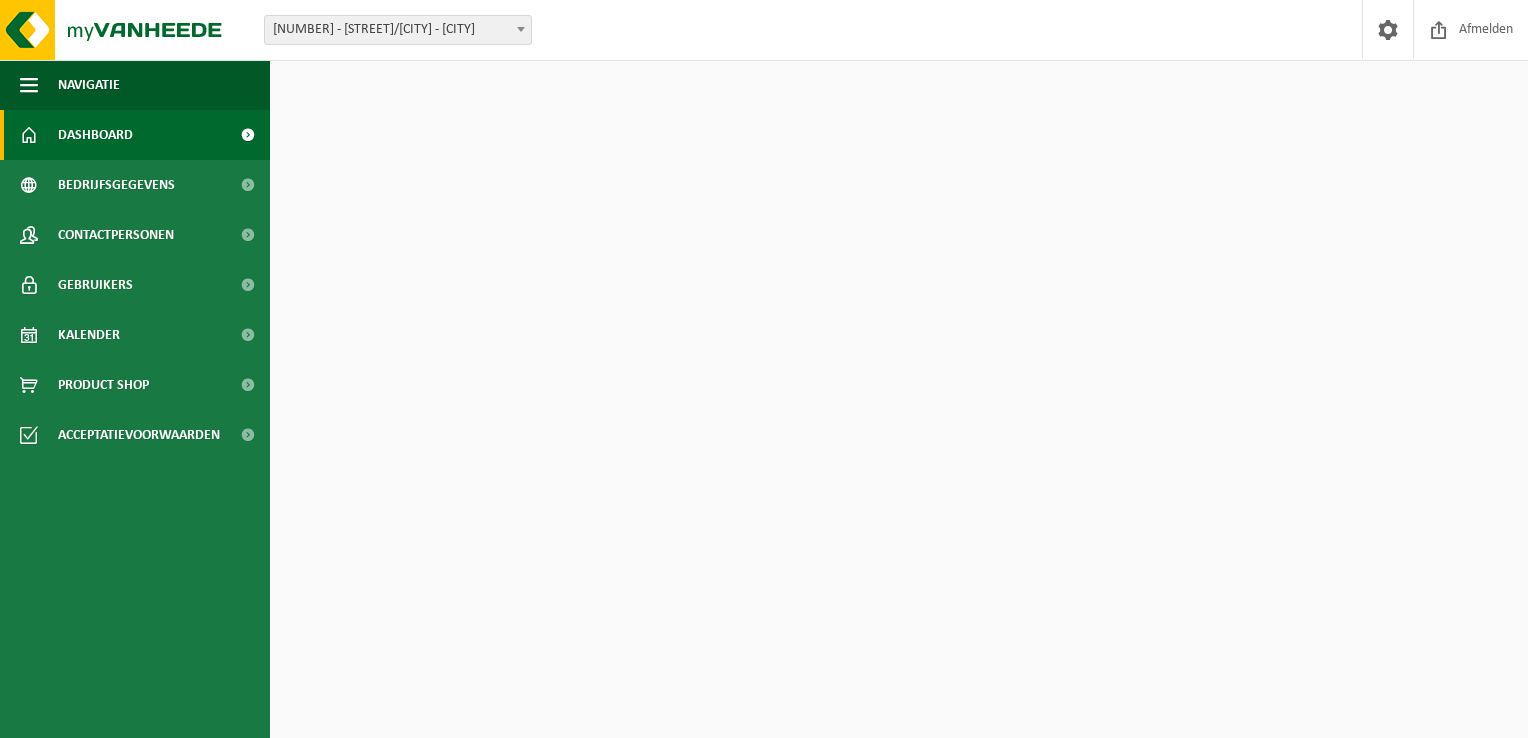 scroll, scrollTop: 0, scrollLeft: 0, axis: both 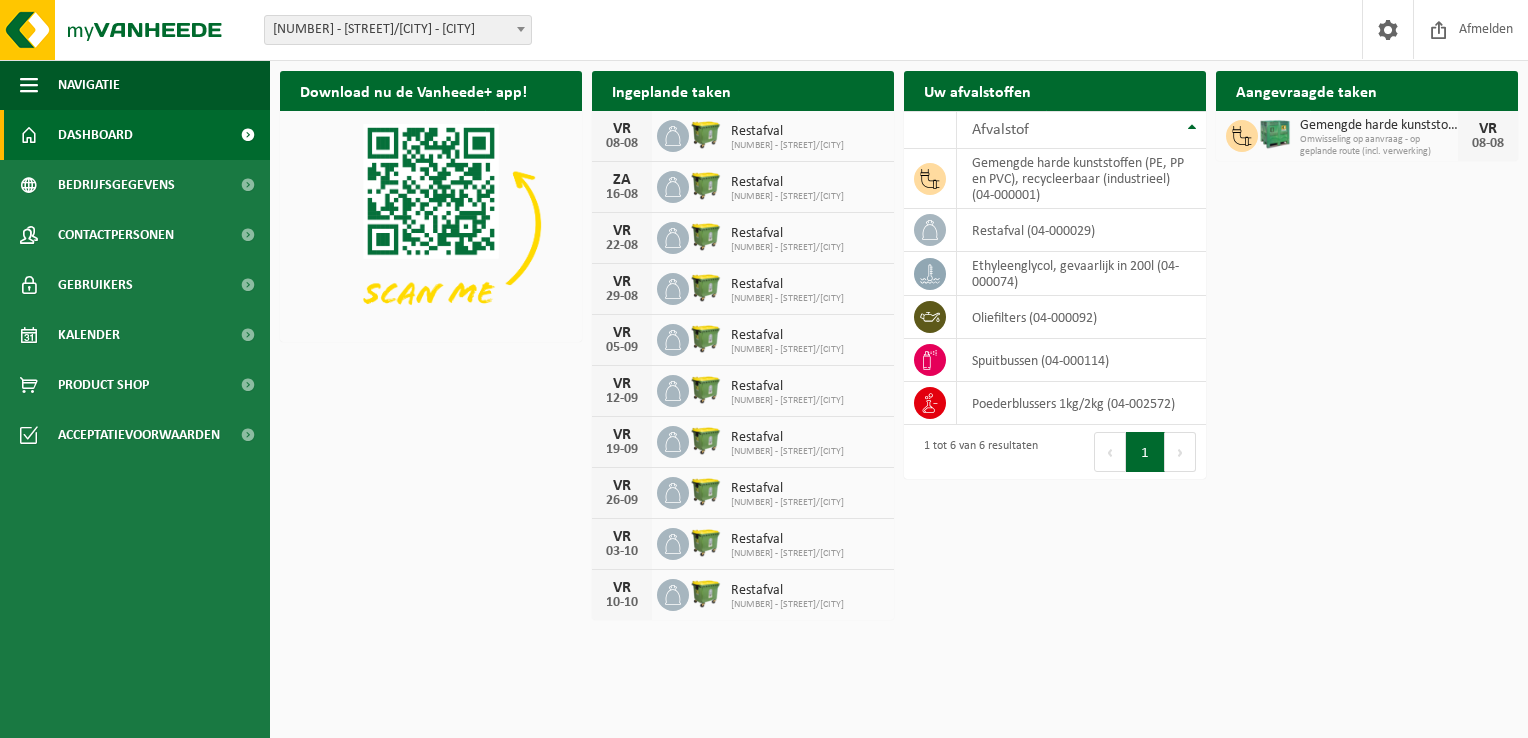 drag, startPoint x: 1438, startPoint y: 292, endPoint x: 1465, endPoint y: 367, distance: 79.71198 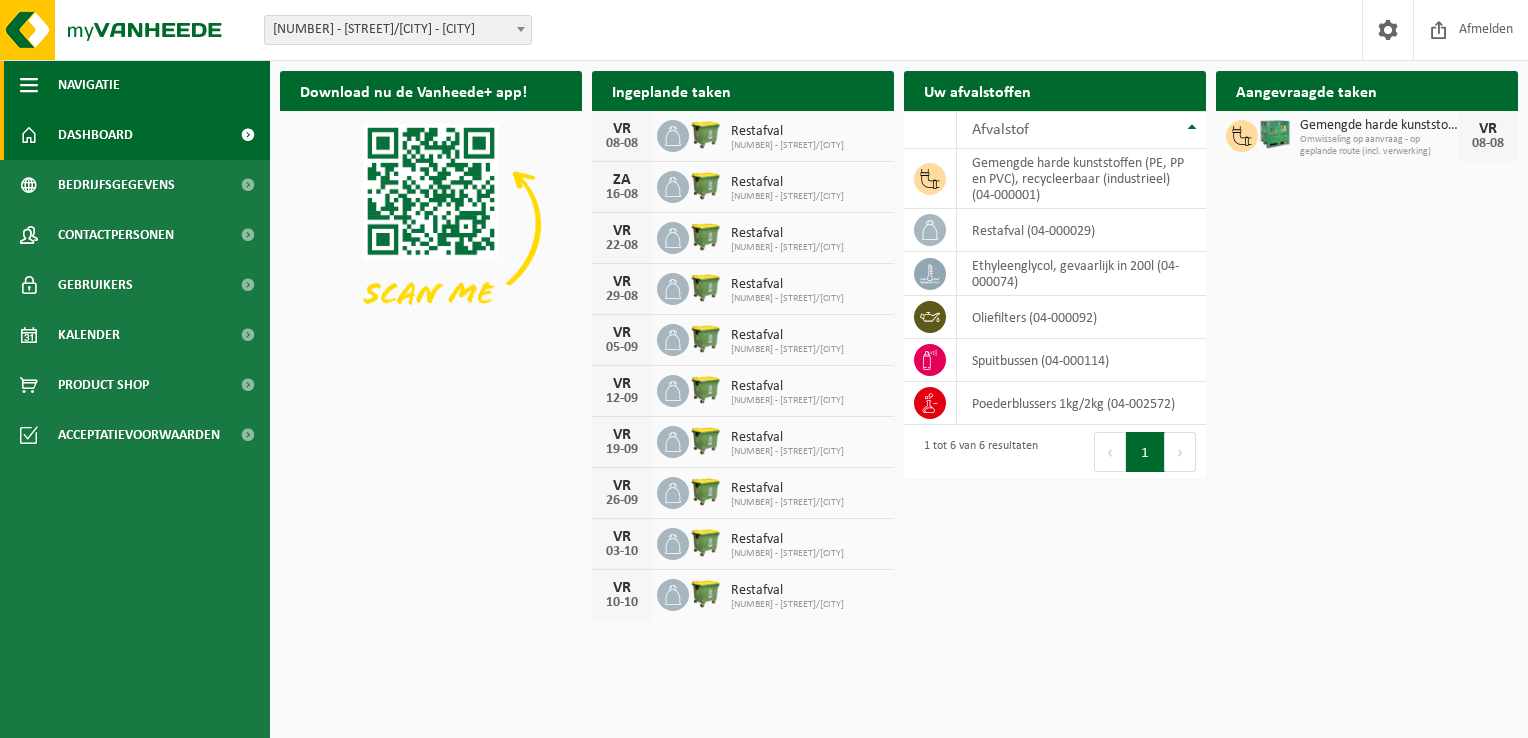click on "Navigatie" at bounding box center [89, 85] 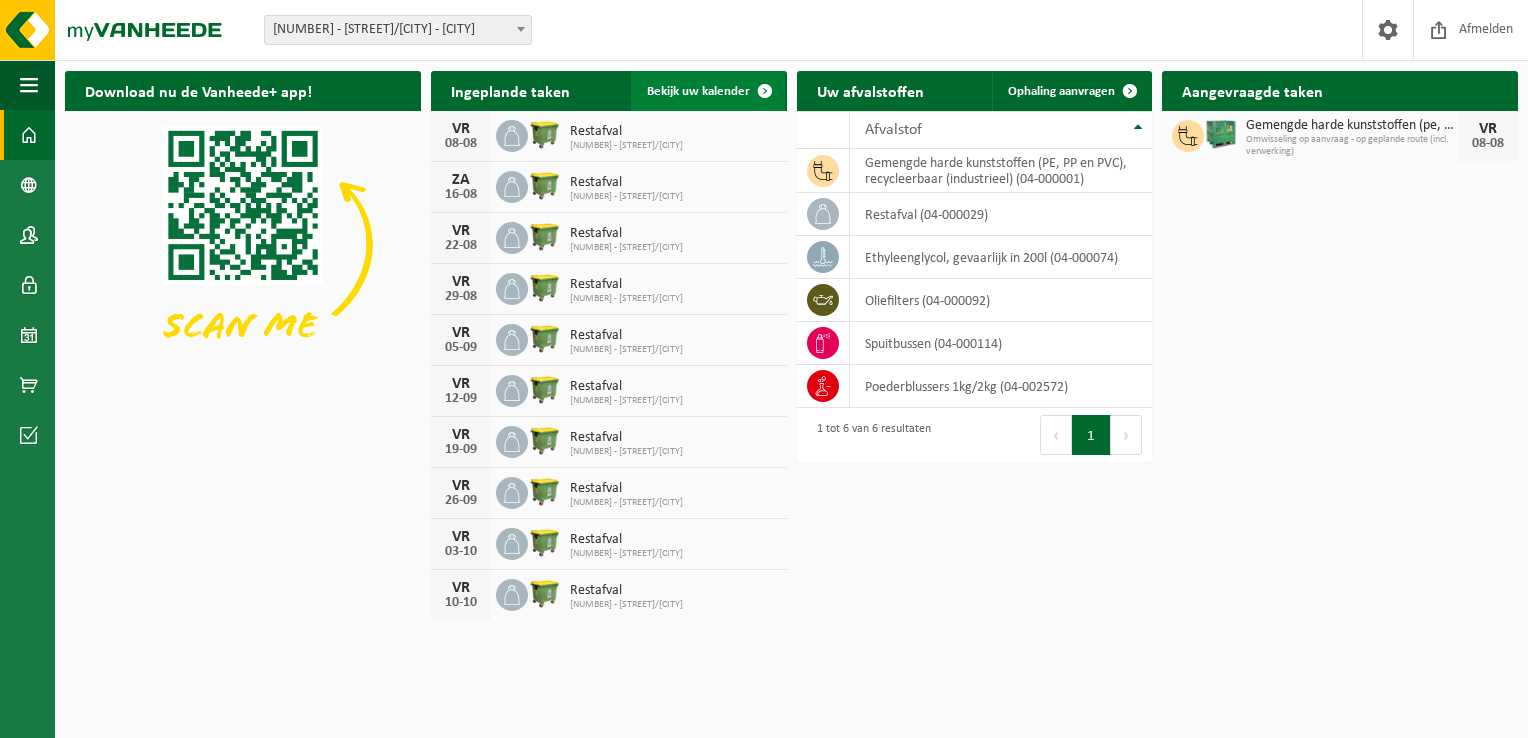 click on "Bekijk uw kalender" at bounding box center [698, 91] 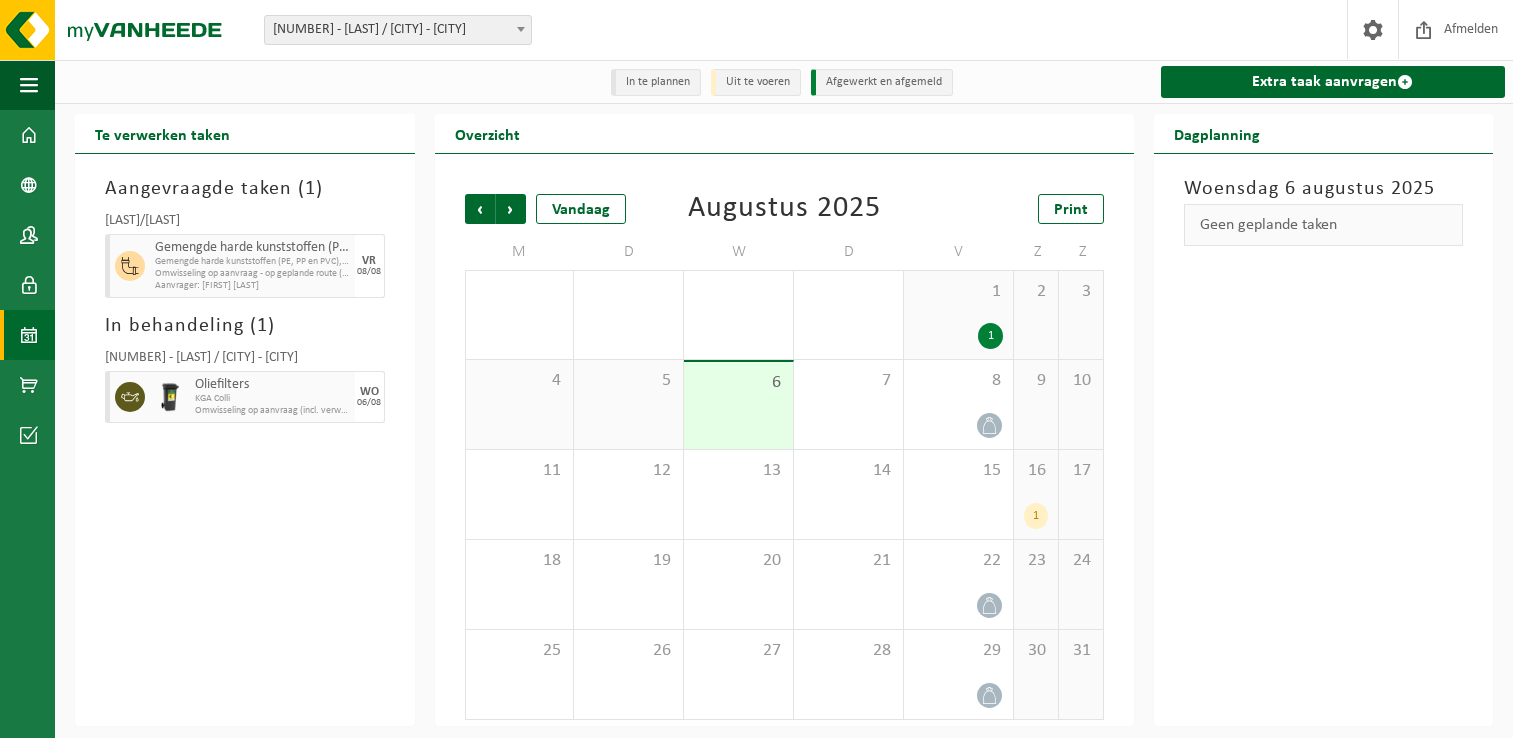 scroll, scrollTop: 0, scrollLeft: 0, axis: both 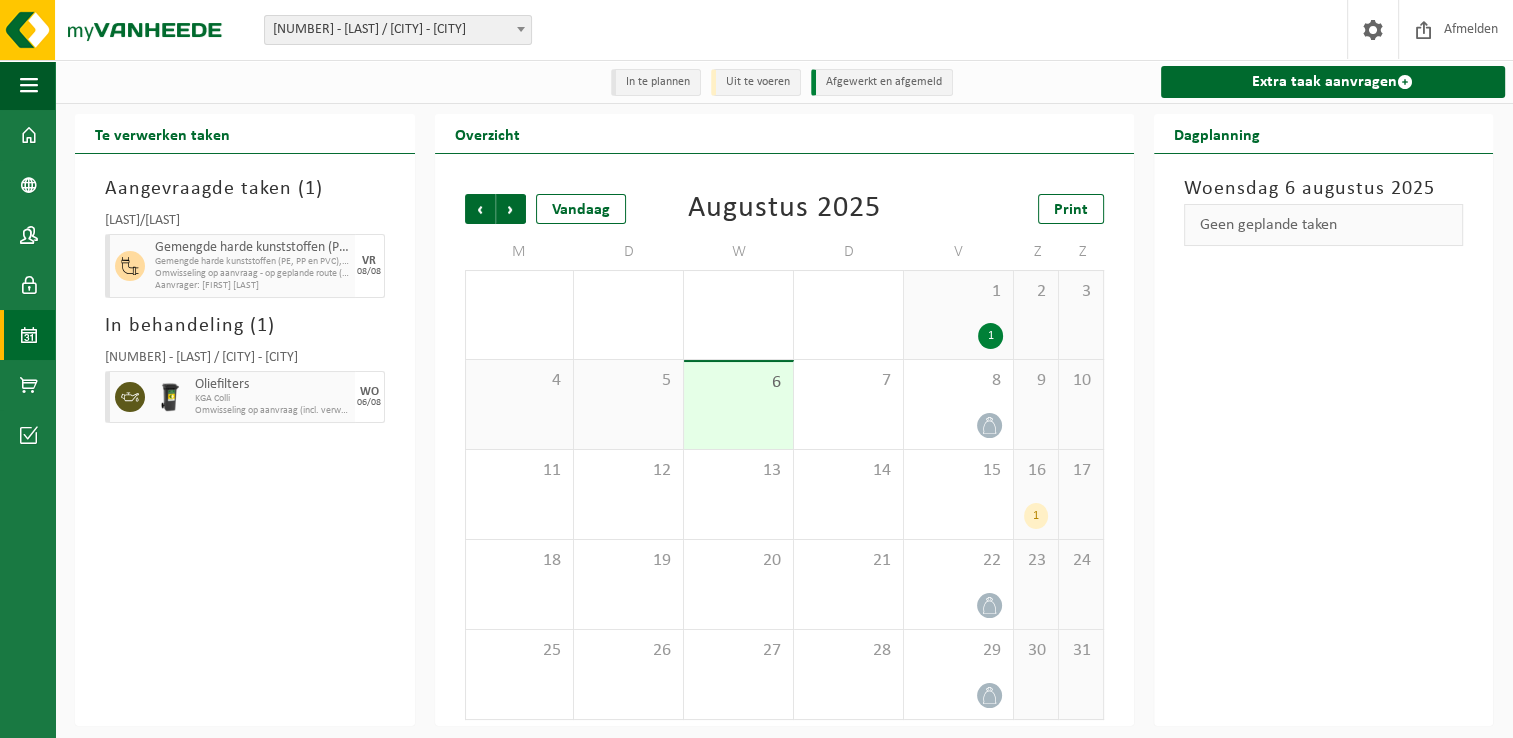 click on "6" at bounding box center [738, 405] 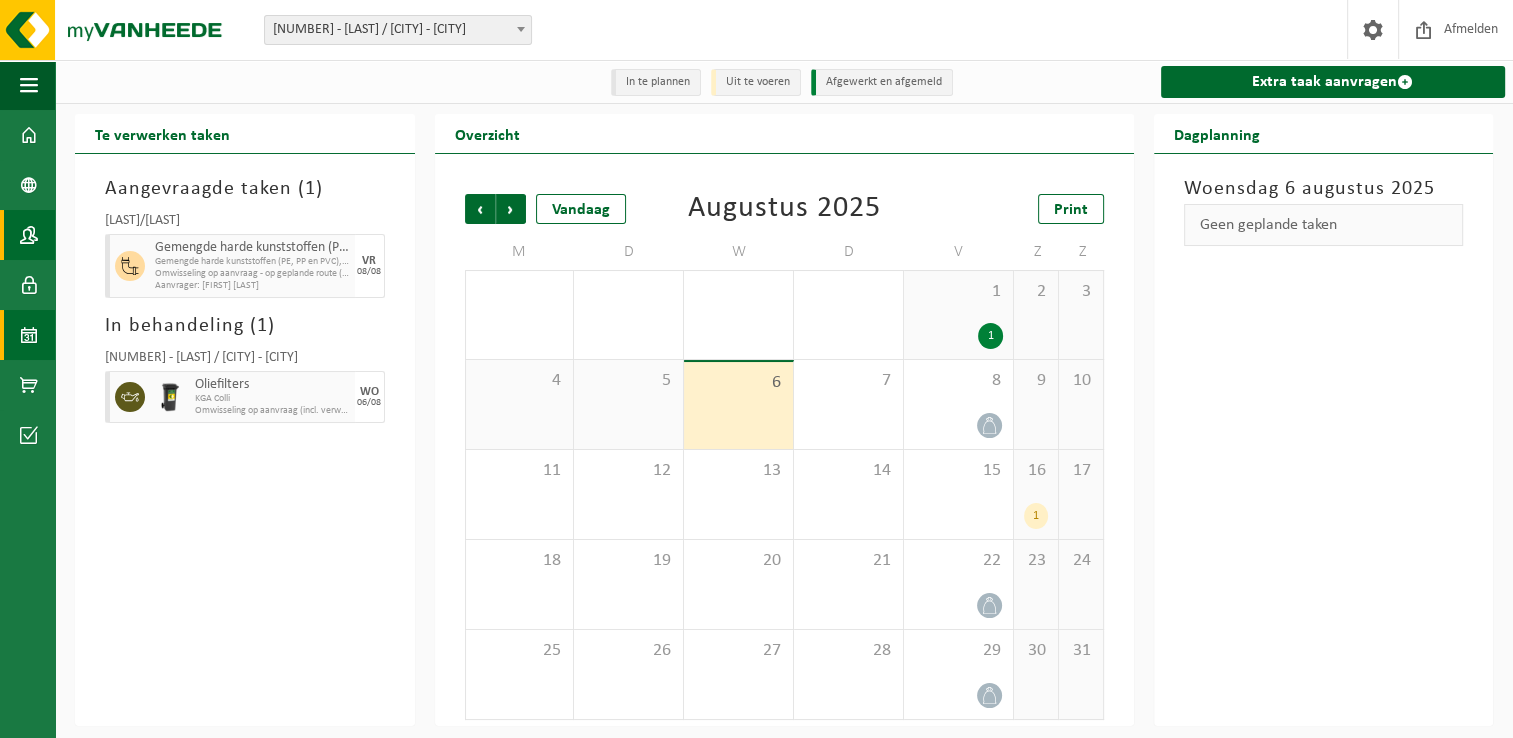 click at bounding box center [29, 235] 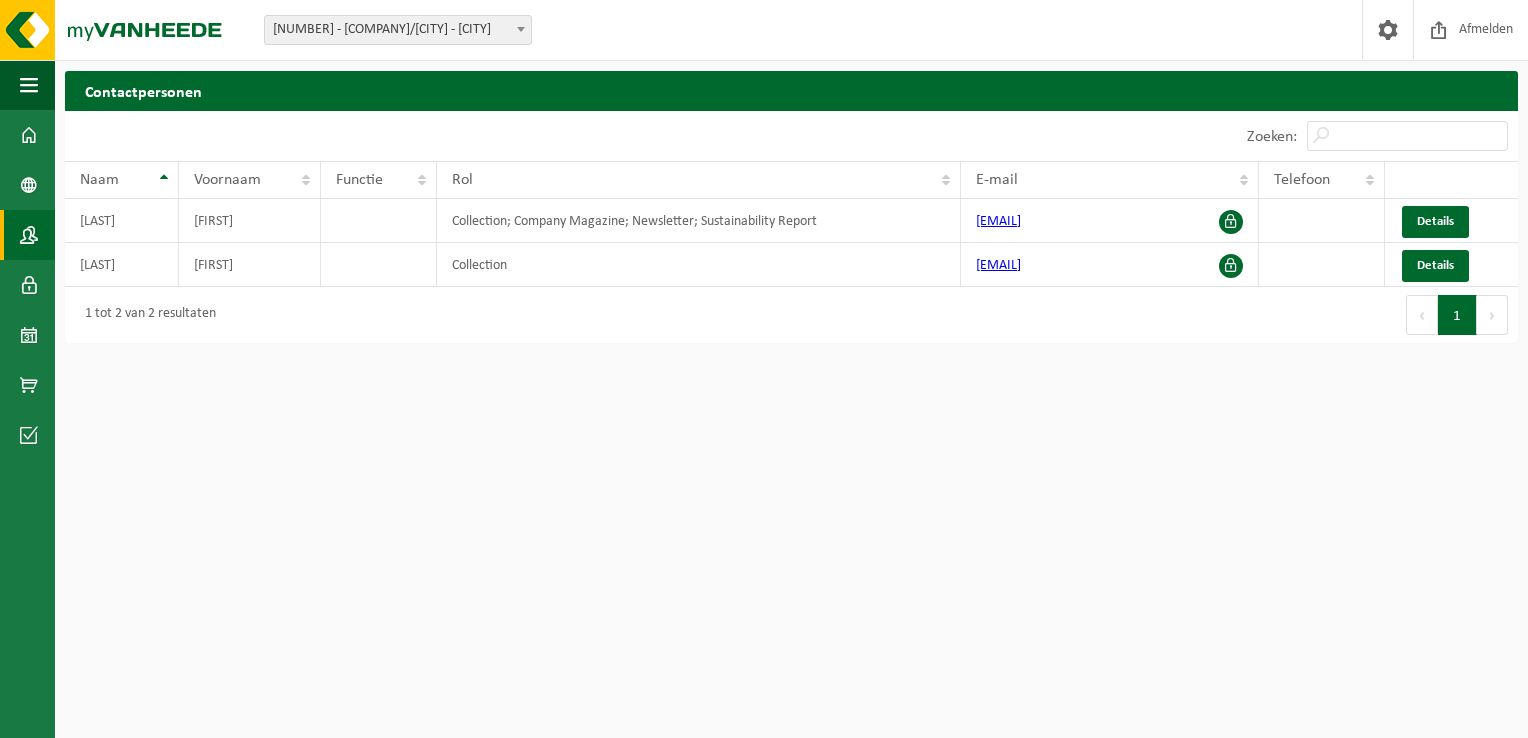 scroll, scrollTop: 0, scrollLeft: 0, axis: both 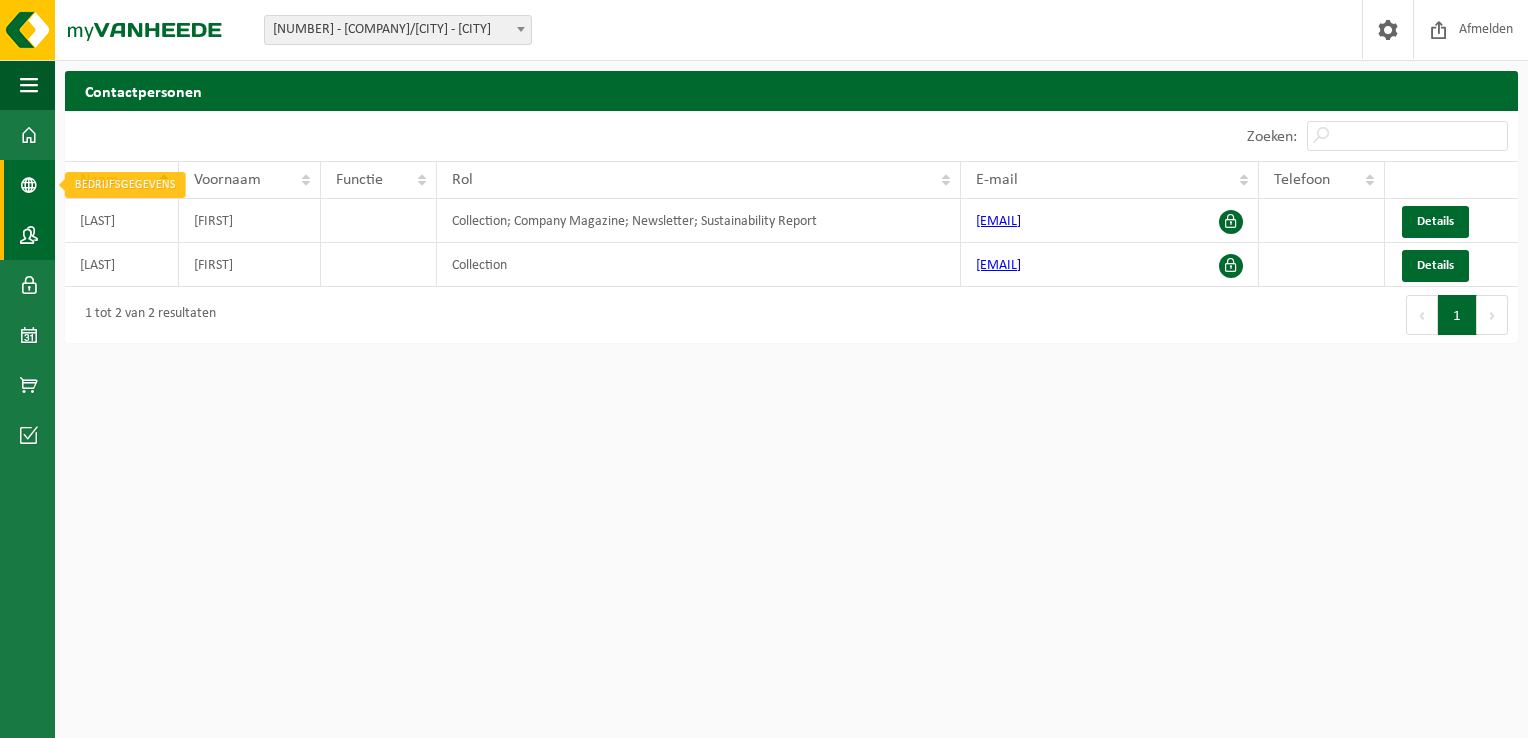 click at bounding box center (29, 185) 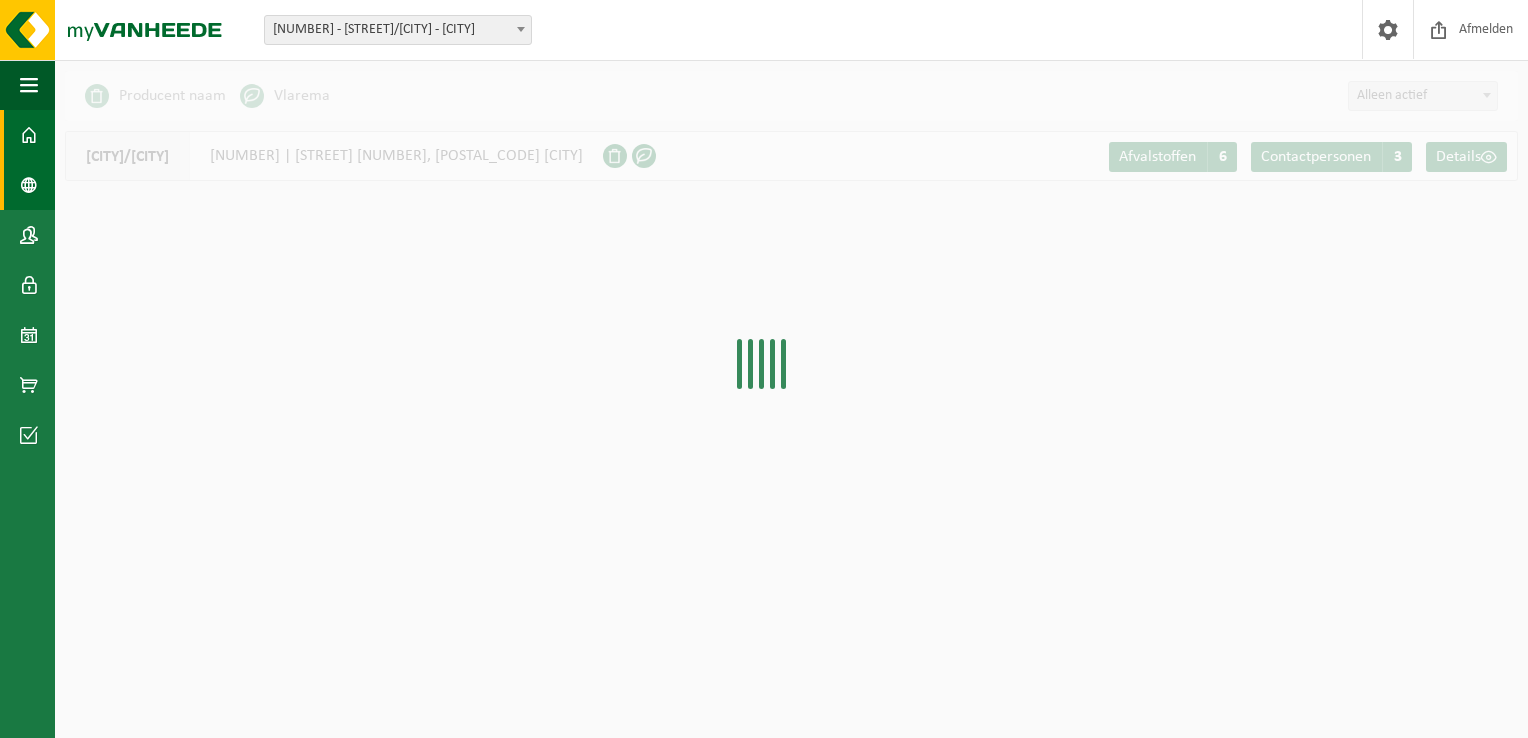 scroll, scrollTop: 0, scrollLeft: 0, axis: both 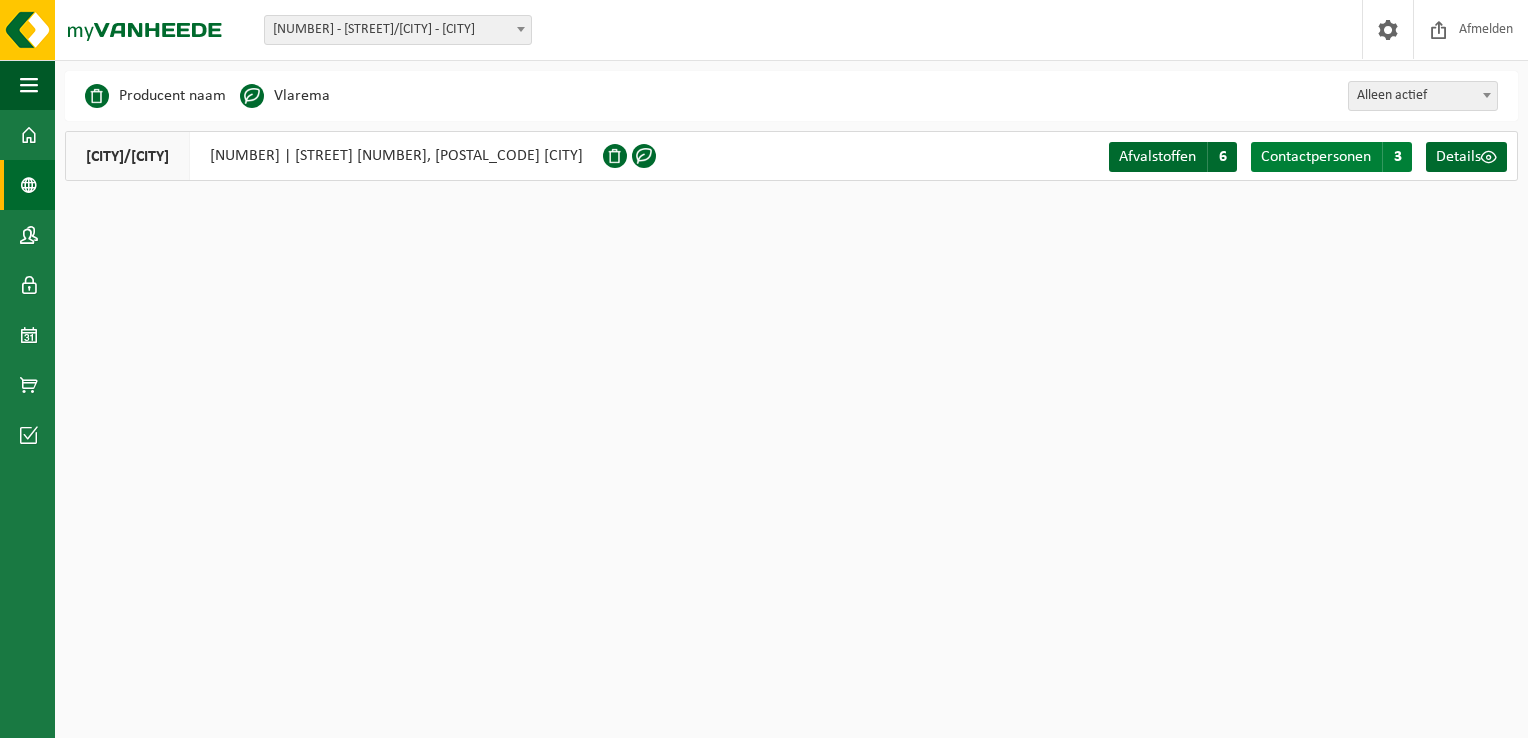 click on "Contactpersonen" at bounding box center [1316, 157] 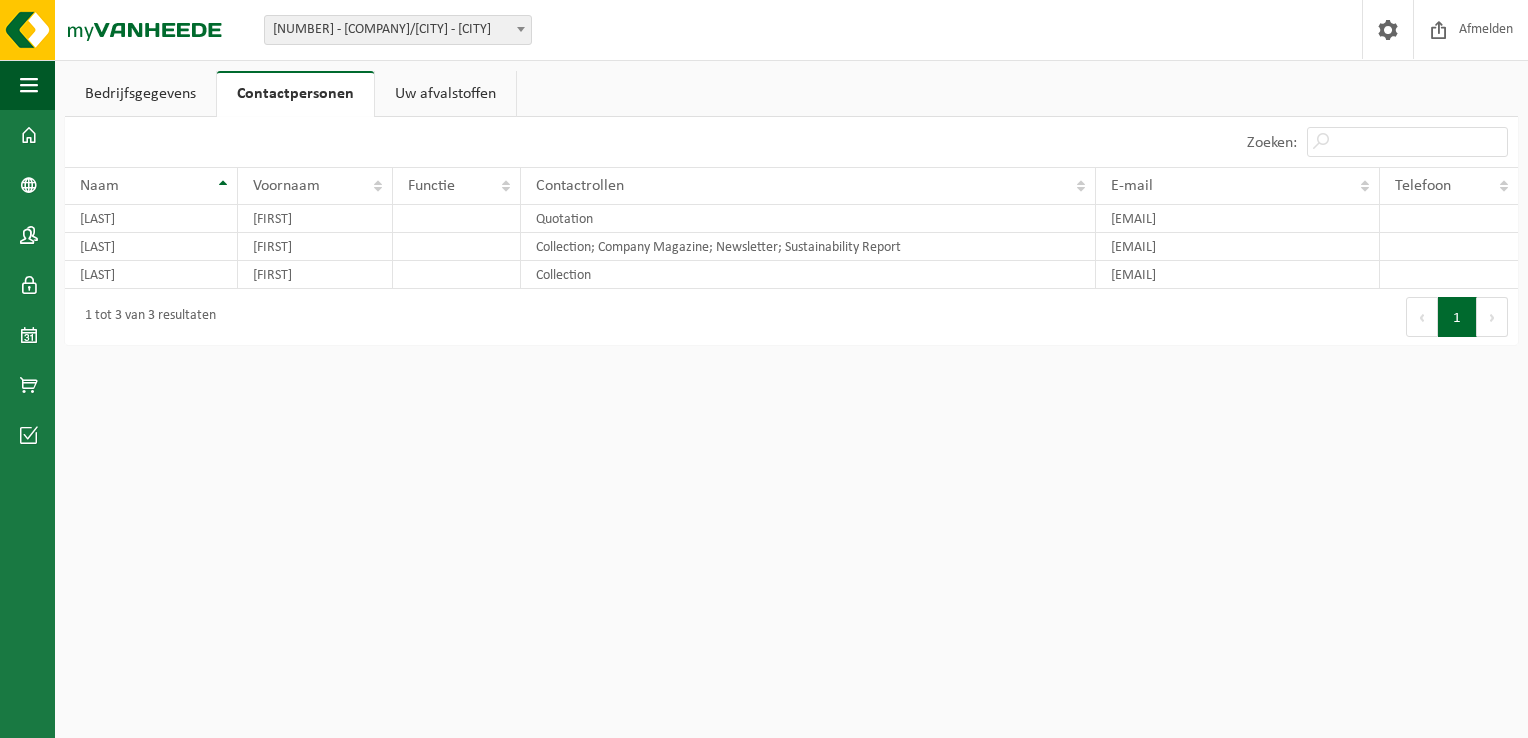 scroll, scrollTop: 0, scrollLeft: 0, axis: both 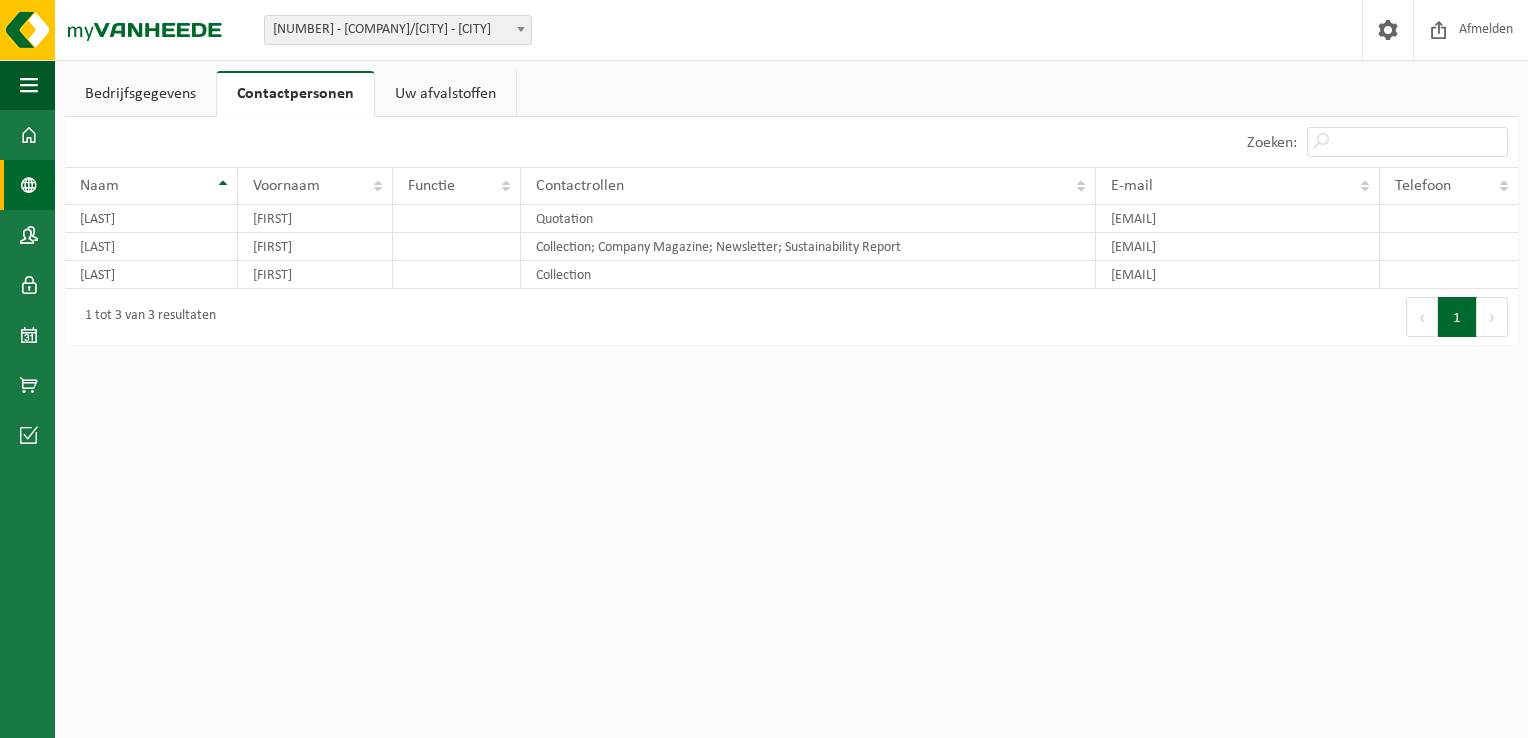 click at bounding box center (29, 185) 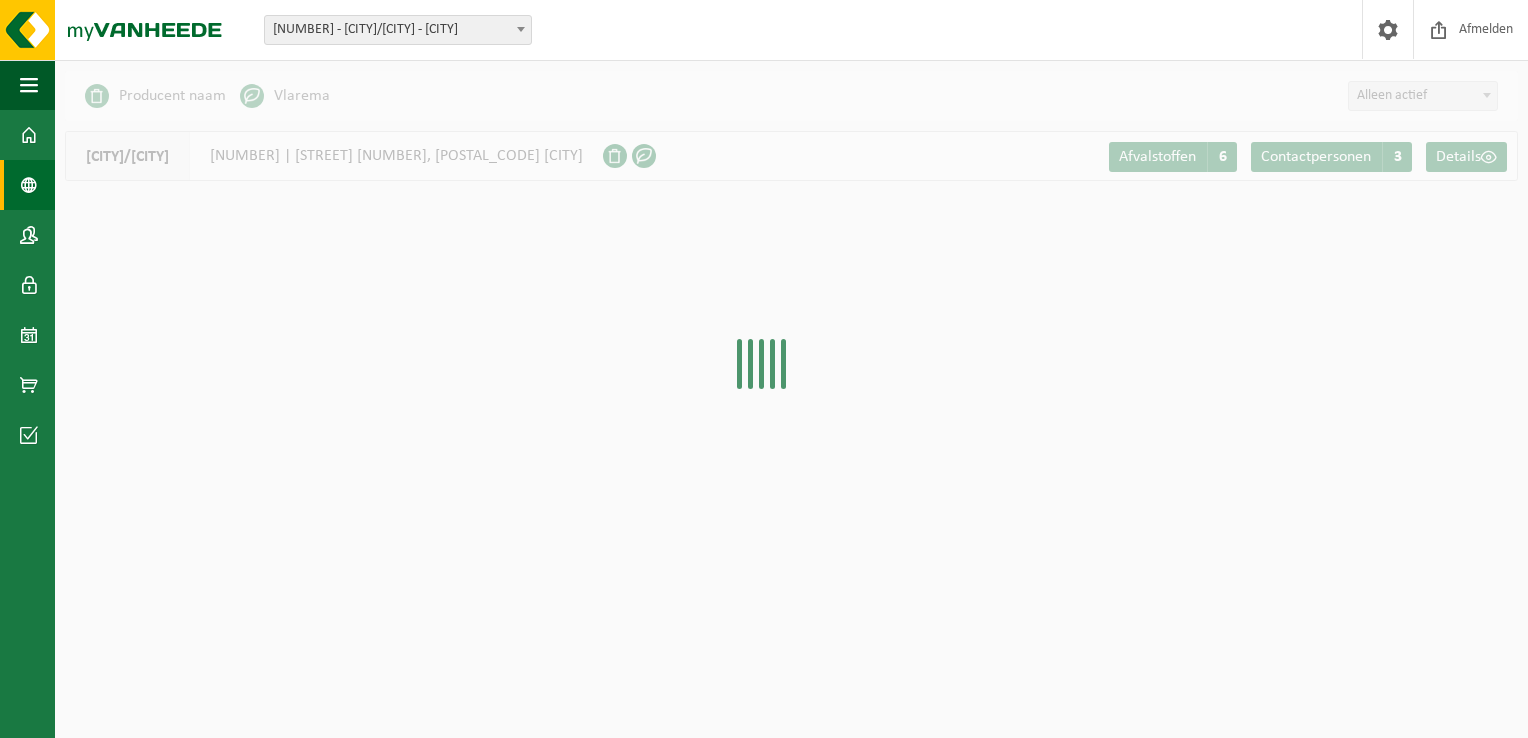scroll, scrollTop: 0, scrollLeft: 0, axis: both 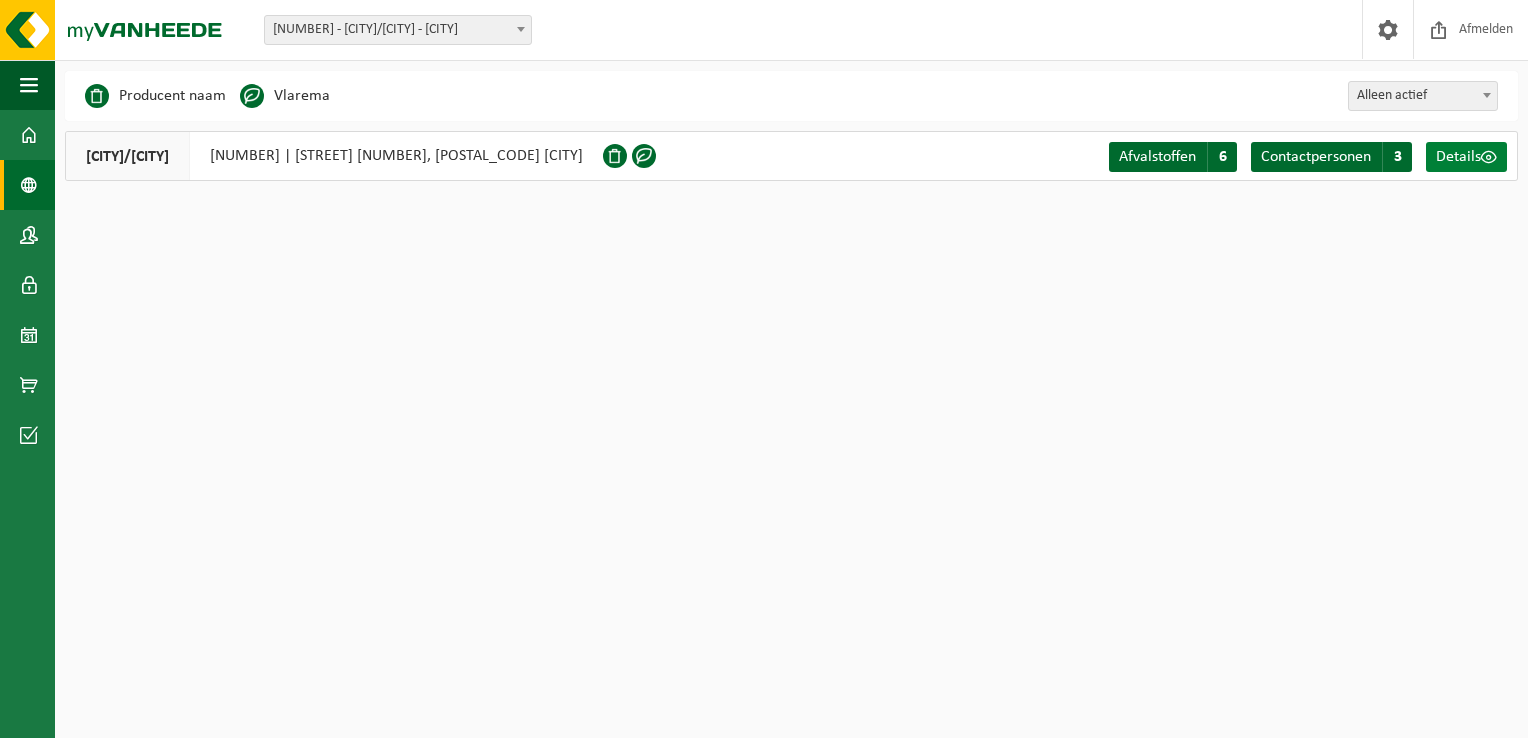 click on "Details" at bounding box center (1458, 157) 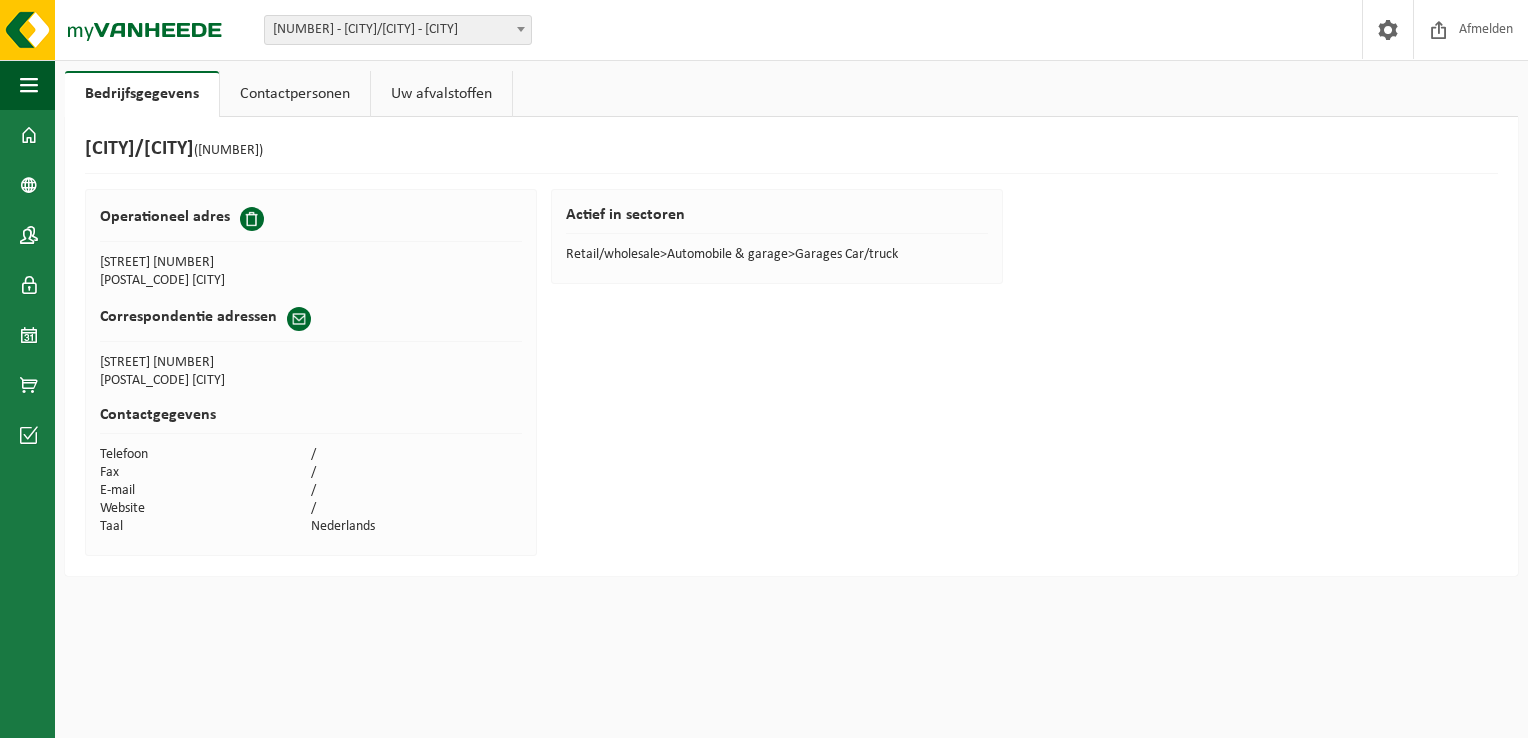 scroll, scrollTop: 0, scrollLeft: 0, axis: both 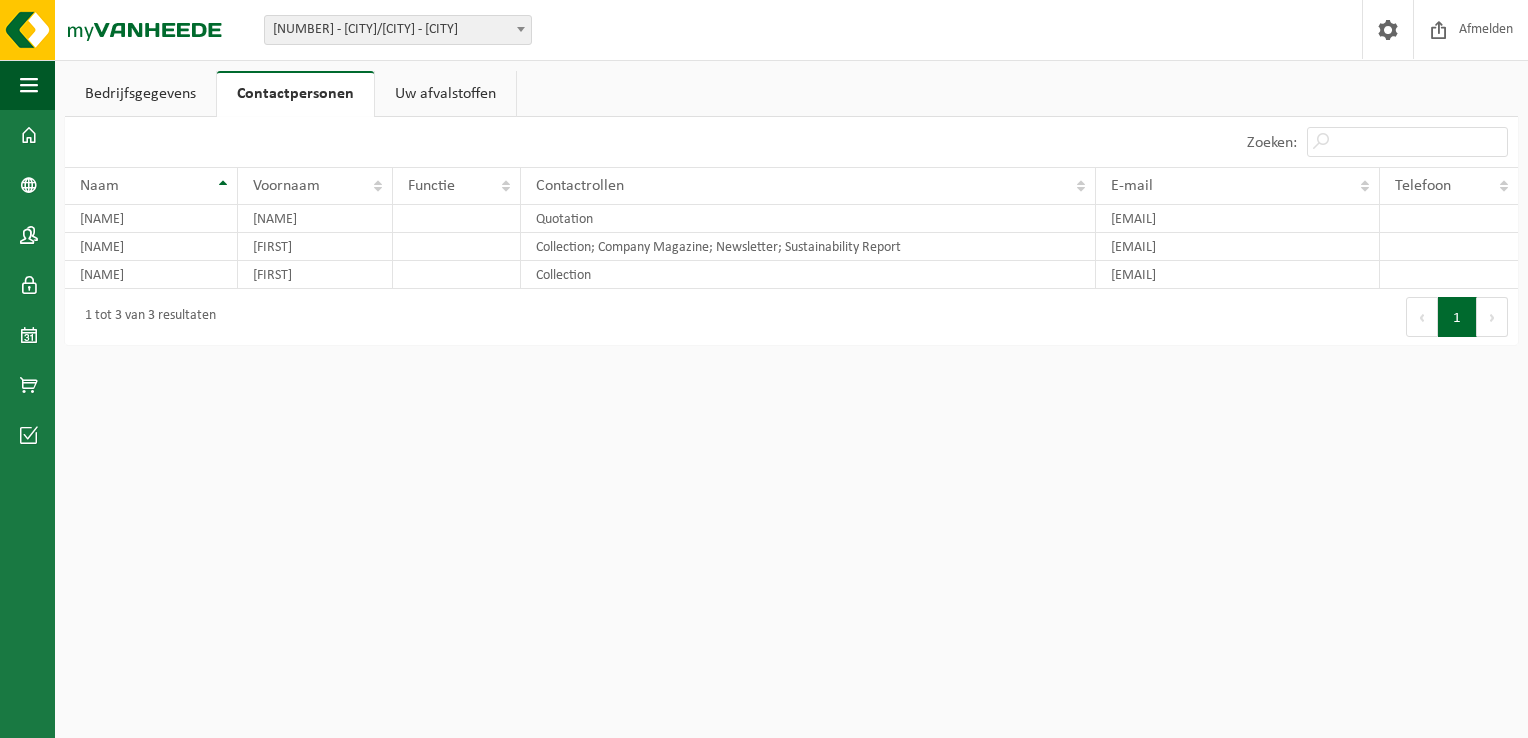click on "Uw afvalstoffen" at bounding box center [445, 94] 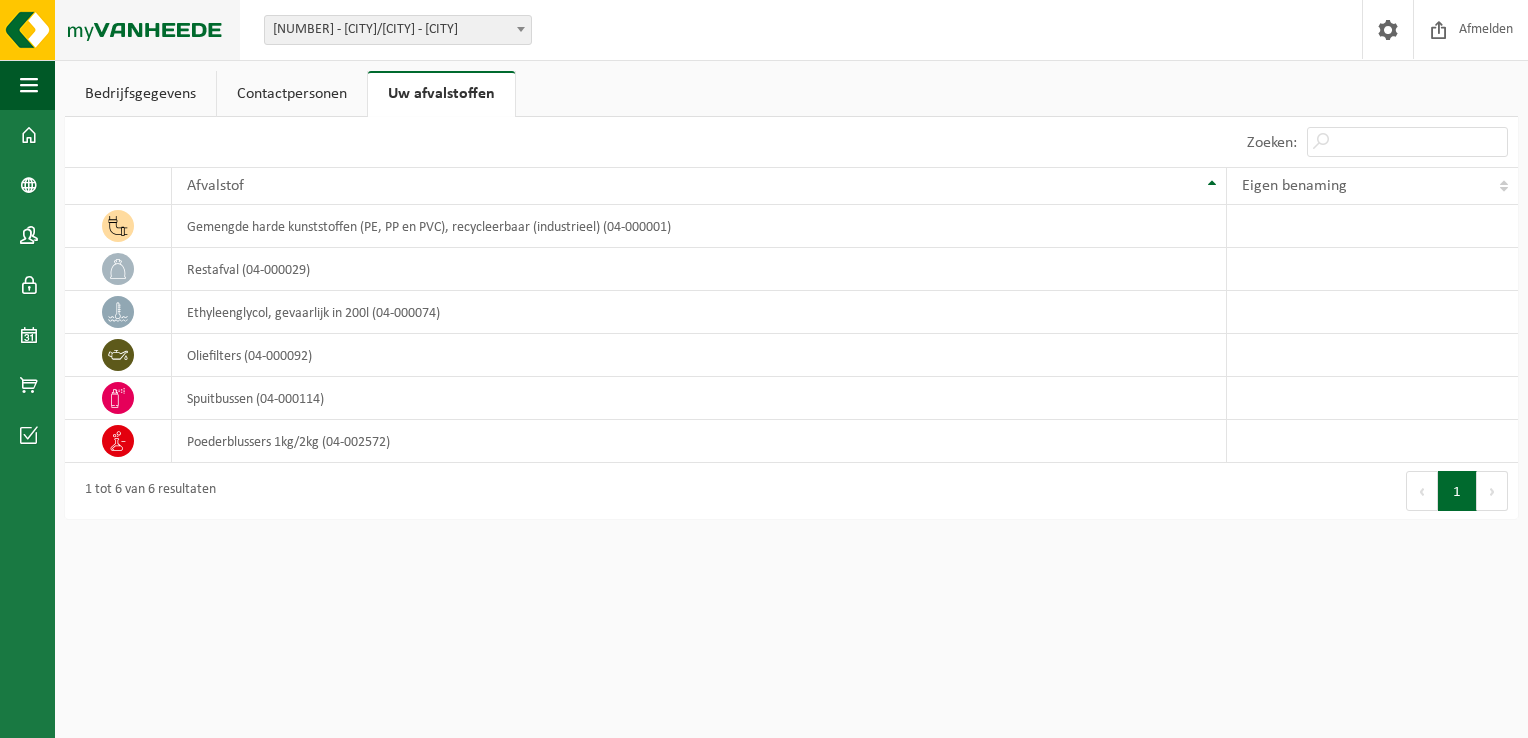 click at bounding box center [120, 30] 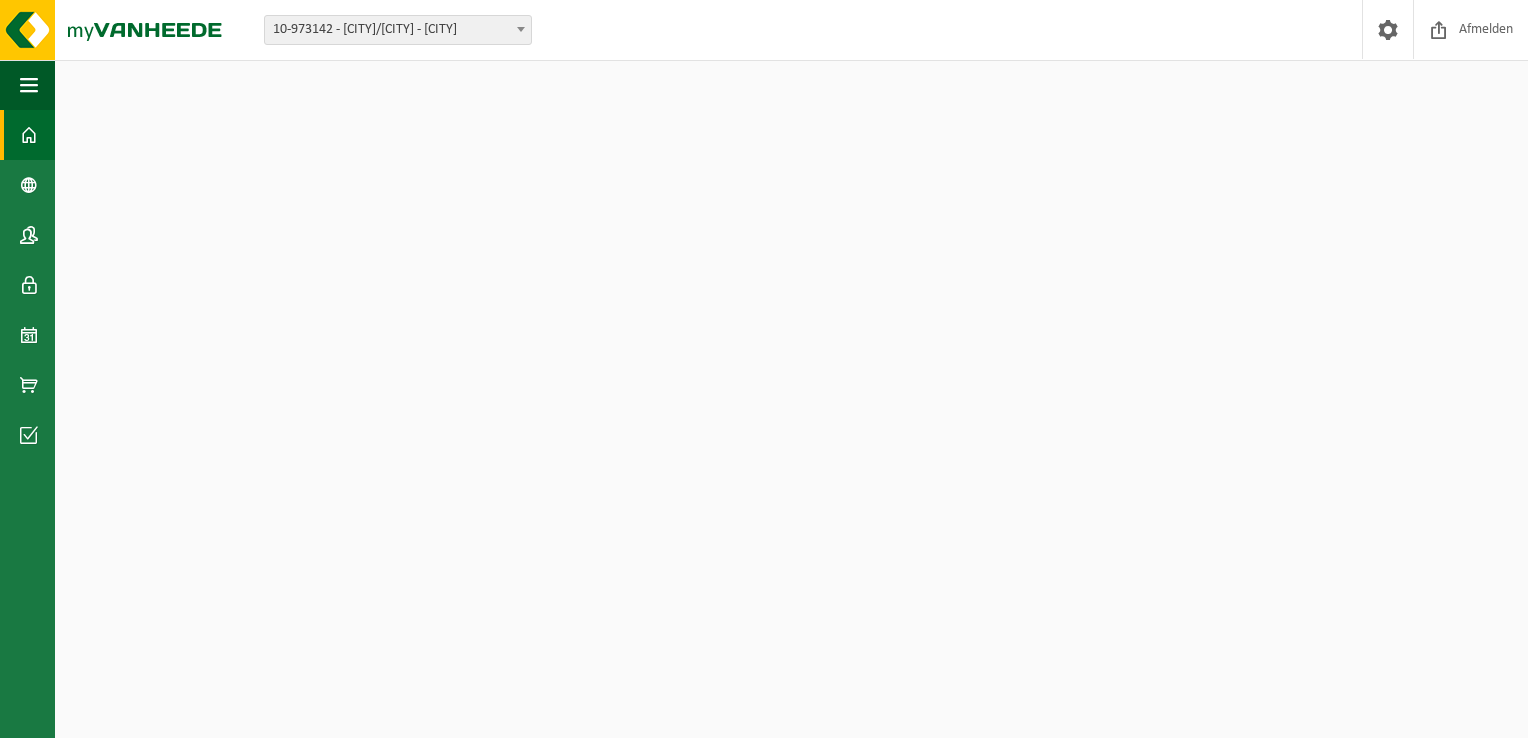 scroll, scrollTop: 0, scrollLeft: 0, axis: both 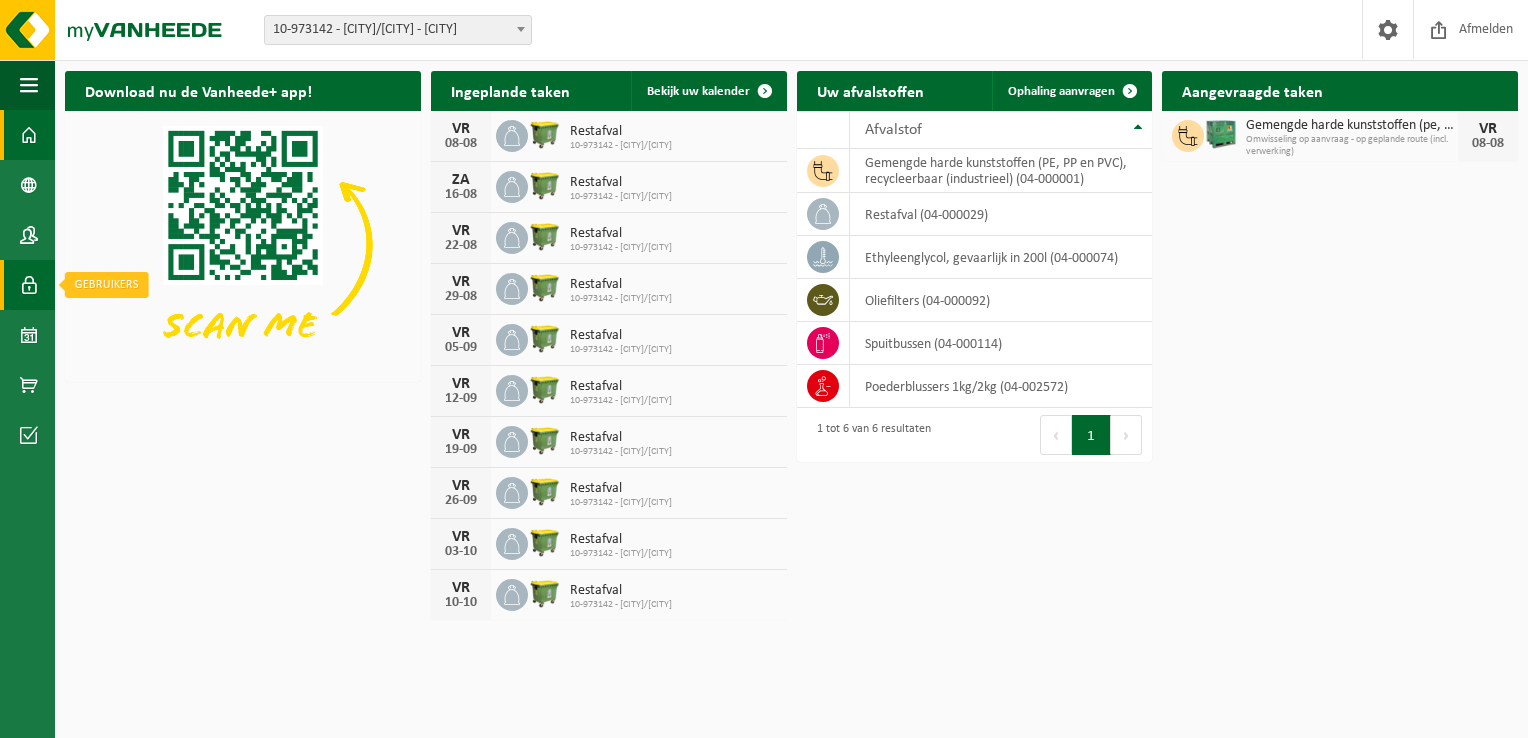 click at bounding box center [29, 285] 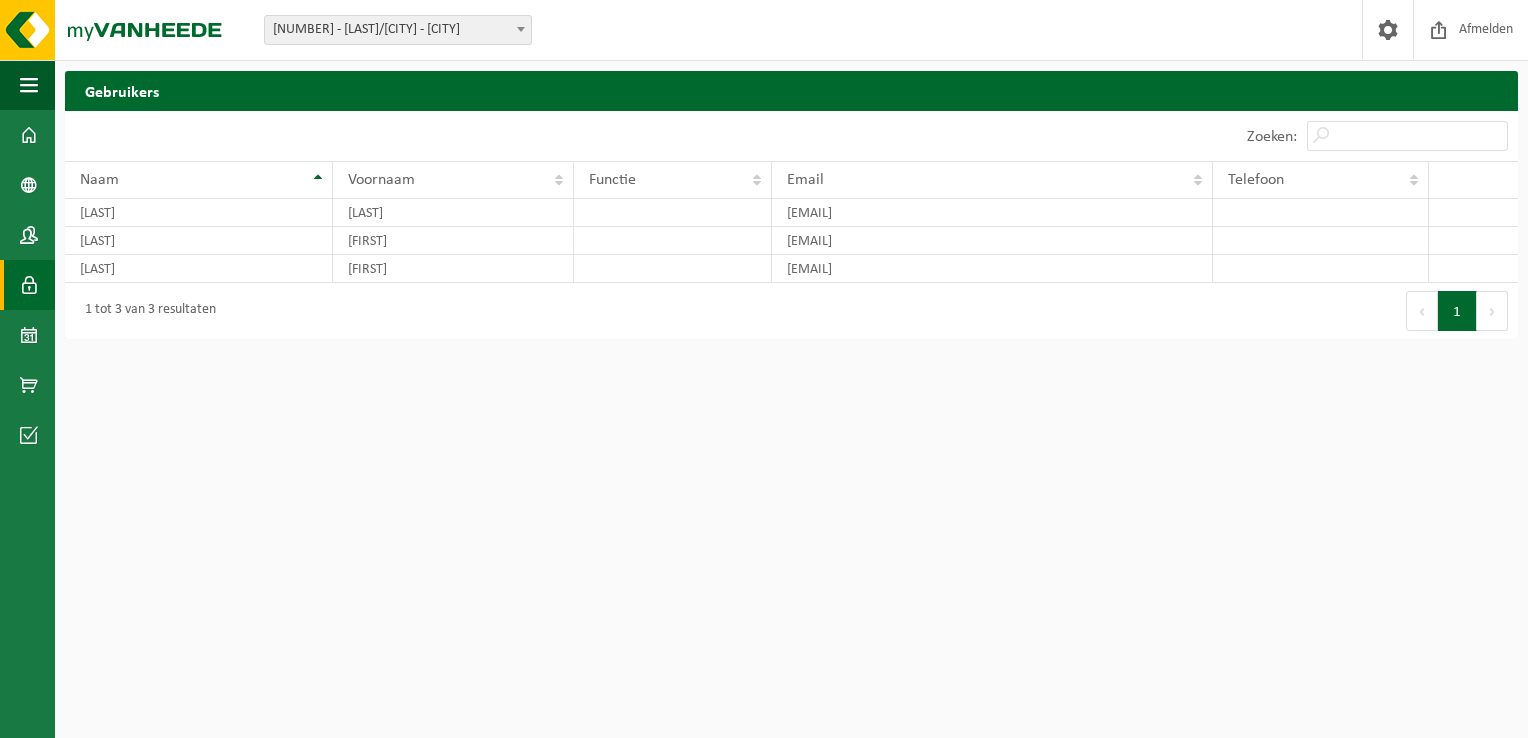 scroll, scrollTop: 0, scrollLeft: 0, axis: both 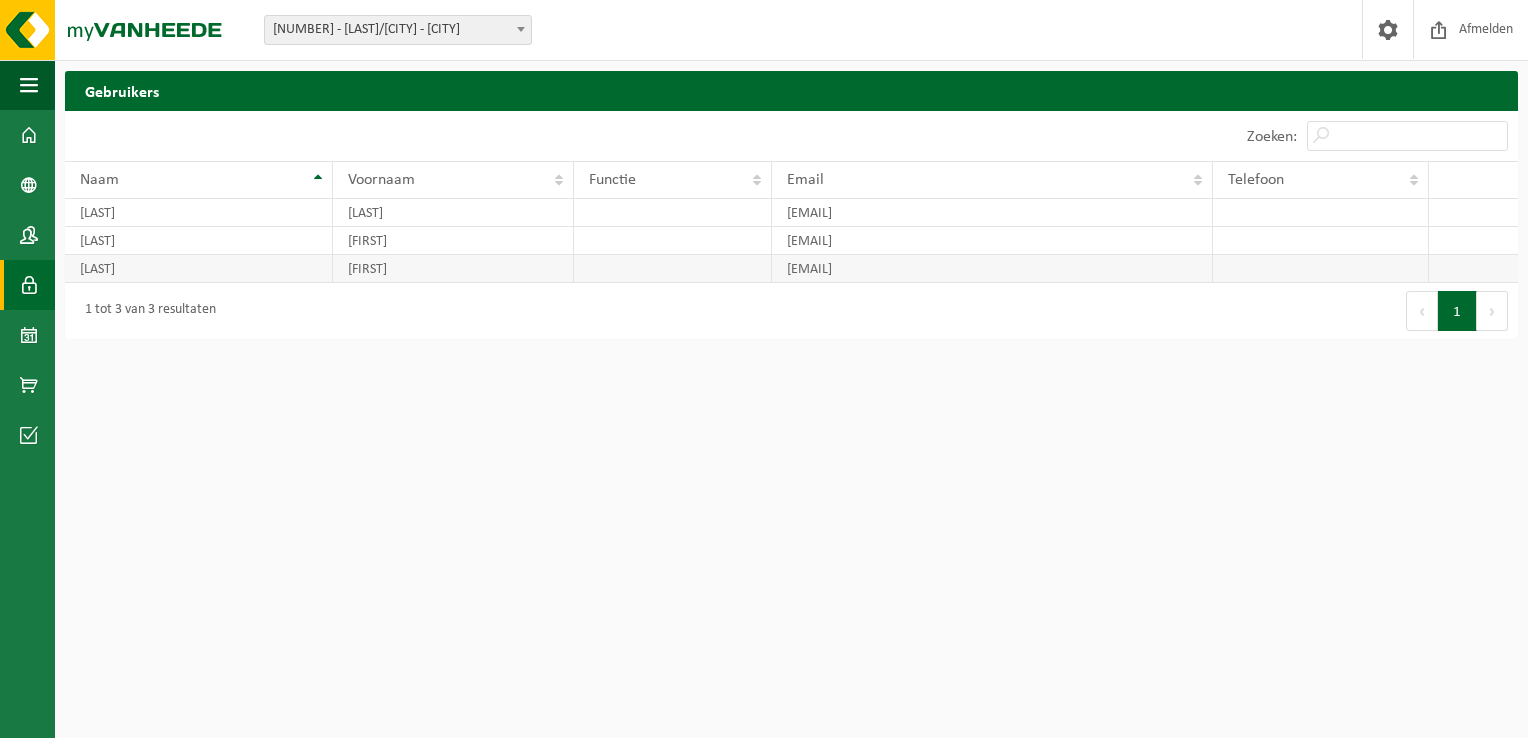 click on "[LAST]" at bounding box center (199, 269) 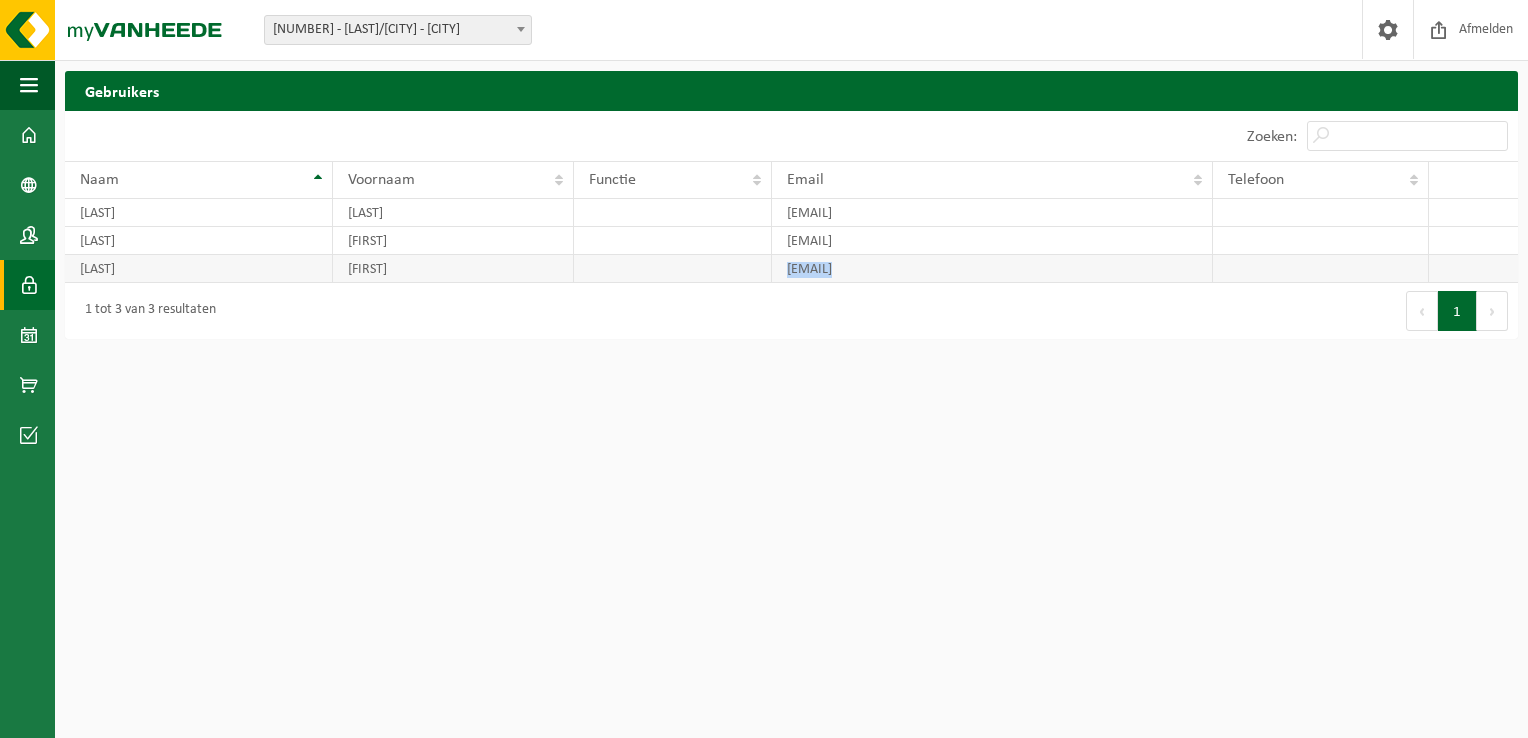 click on "steve.spoelders@vermant.be" at bounding box center [992, 269] 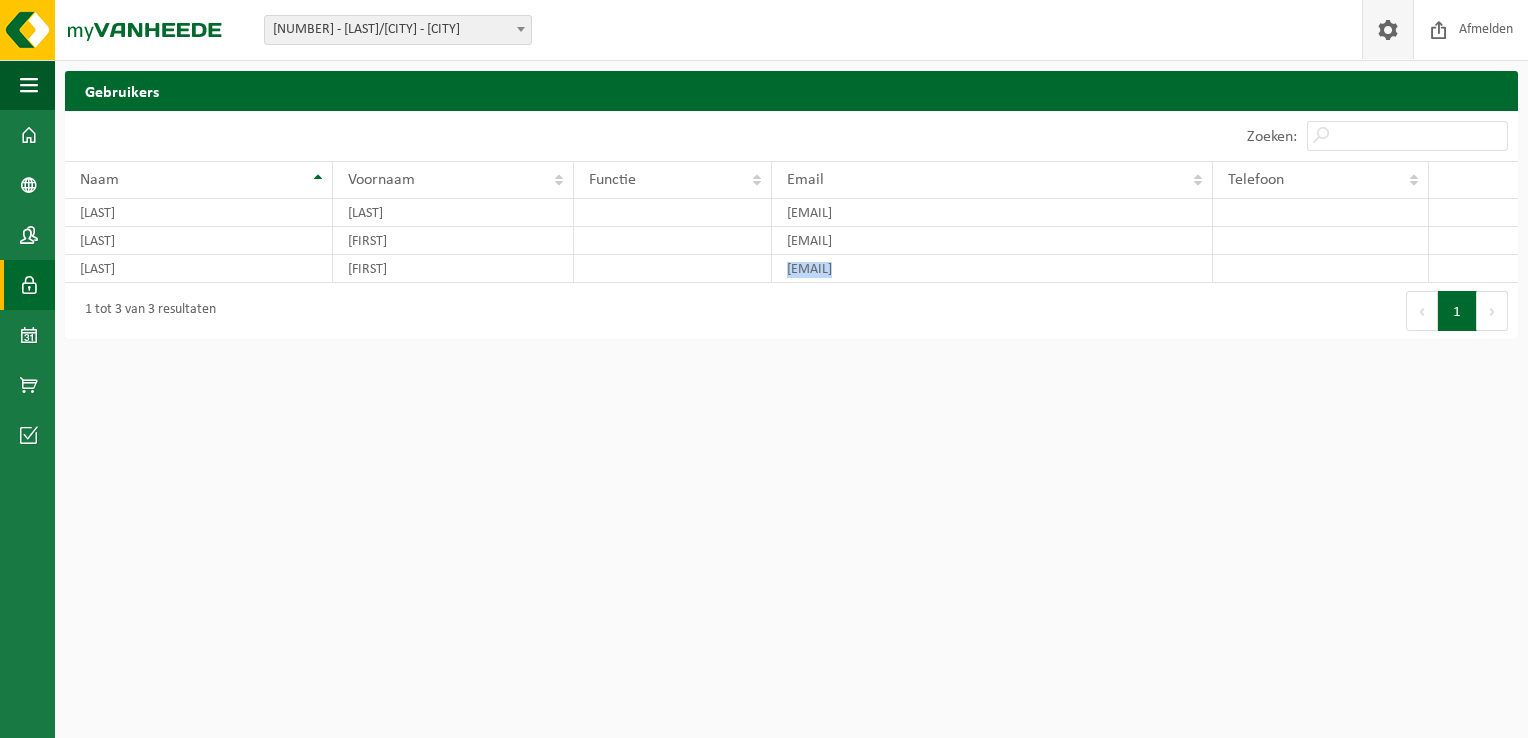 click at bounding box center [1388, 29] 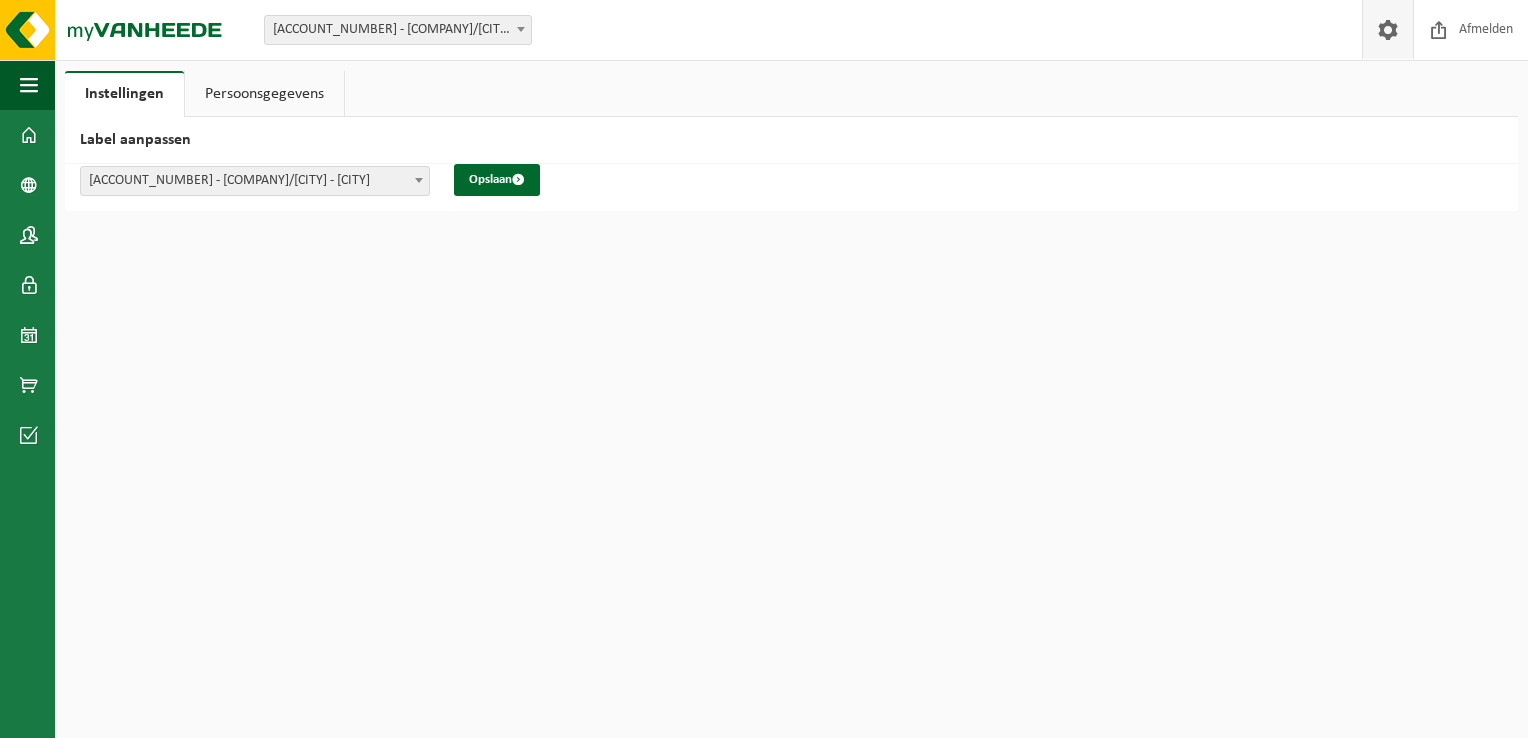 scroll, scrollTop: 0, scrollLeft: 0, axis: both 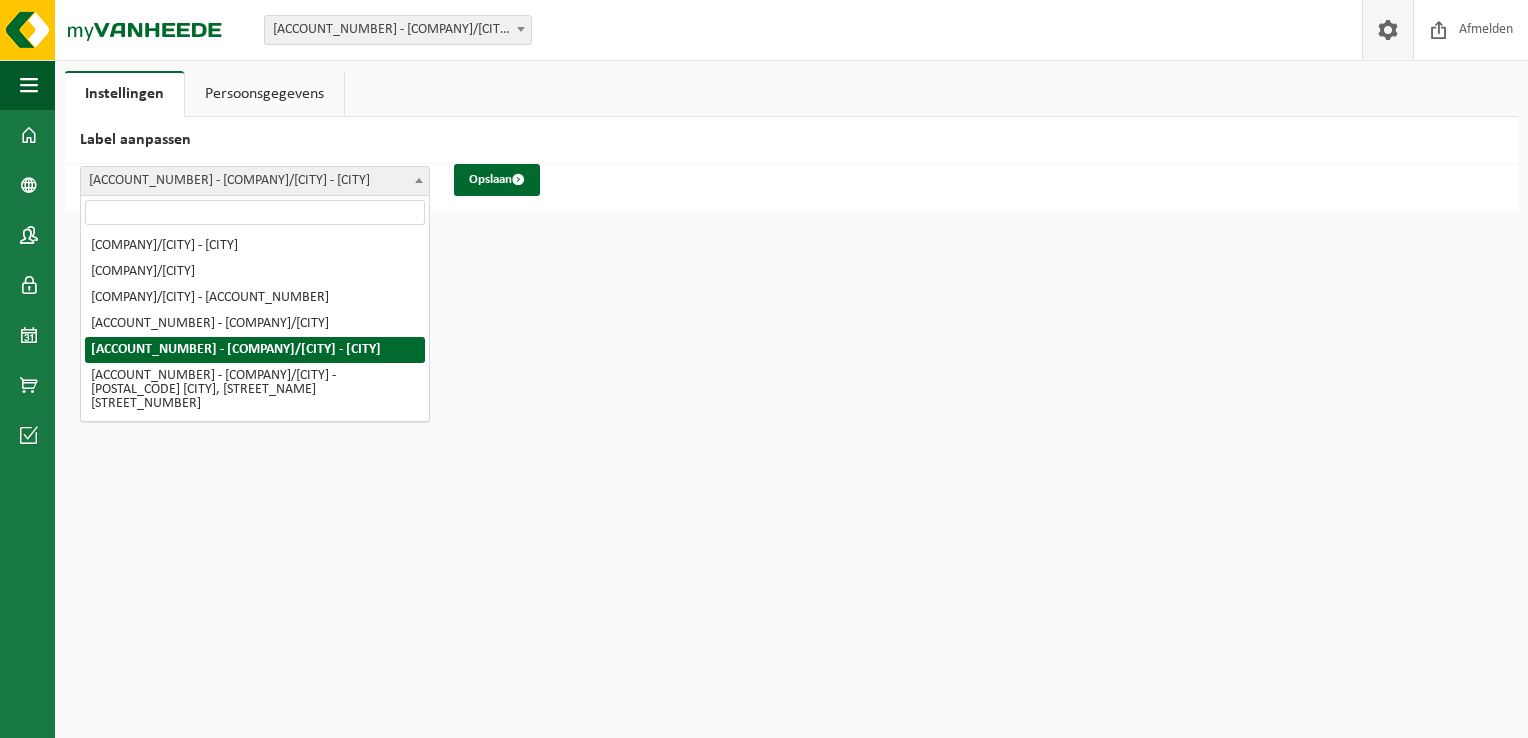 click at bounding box center (419, 180) 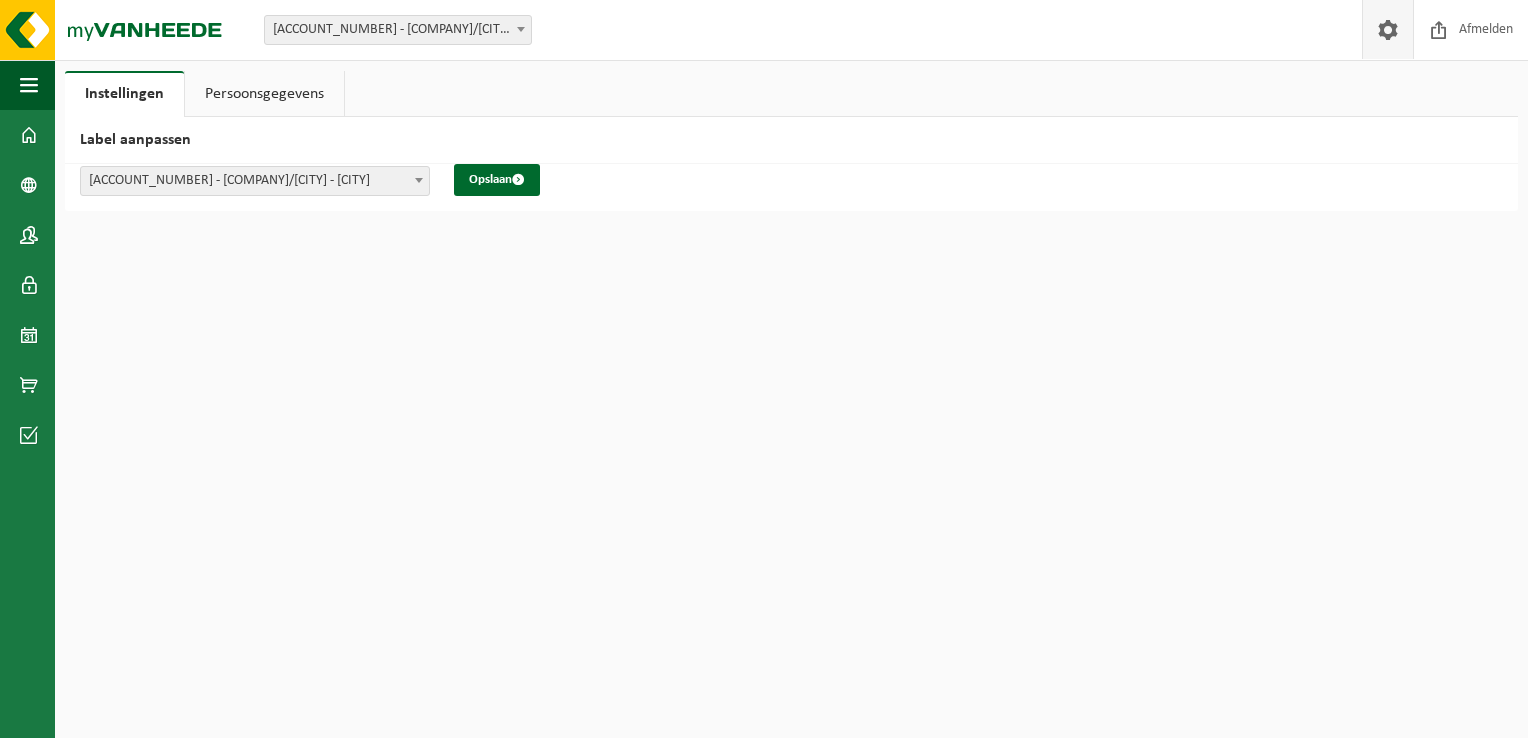 click on "Persoonsgegevens" at bounding box center [264, 94] 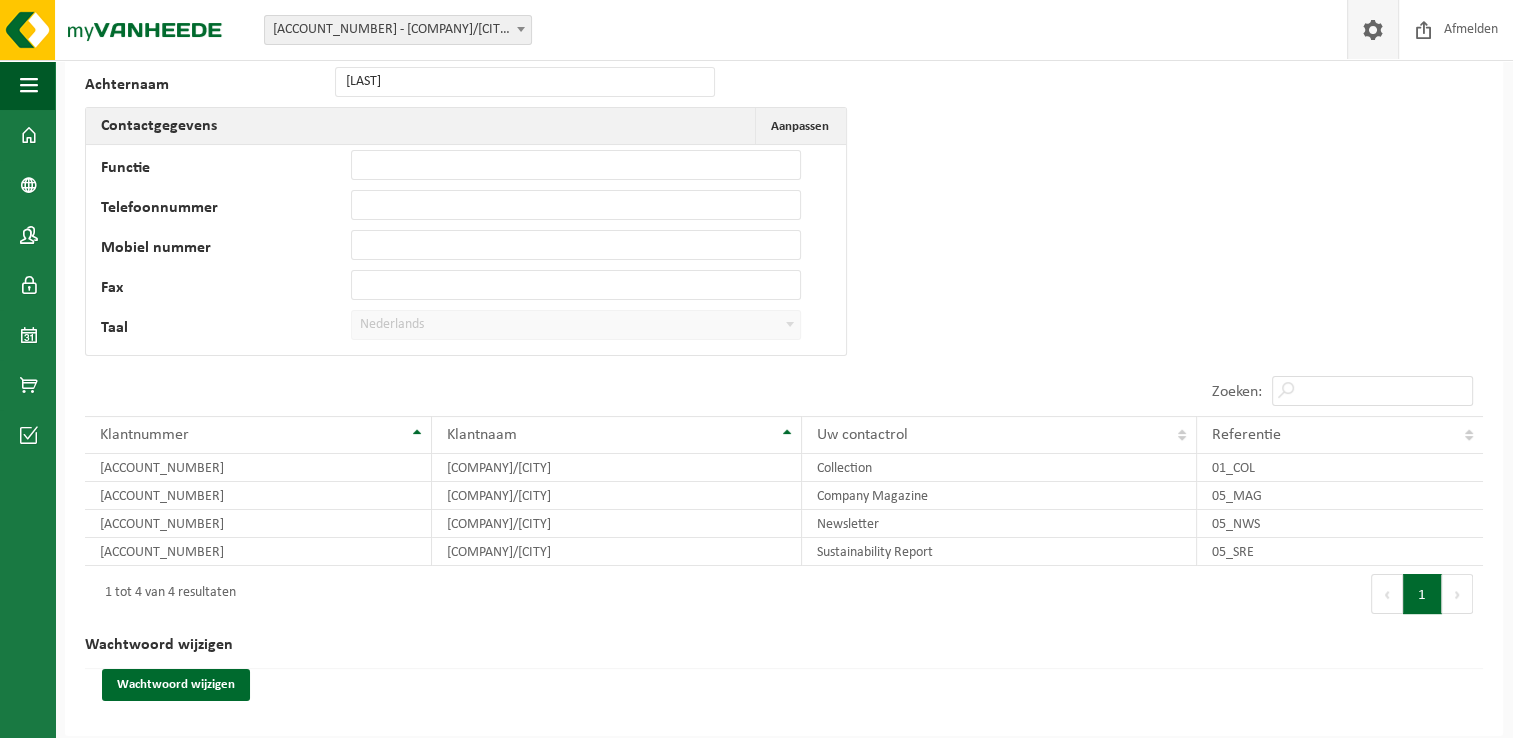 scroll, scrollTop: 156, scrollLeft: 0, axis: vertical 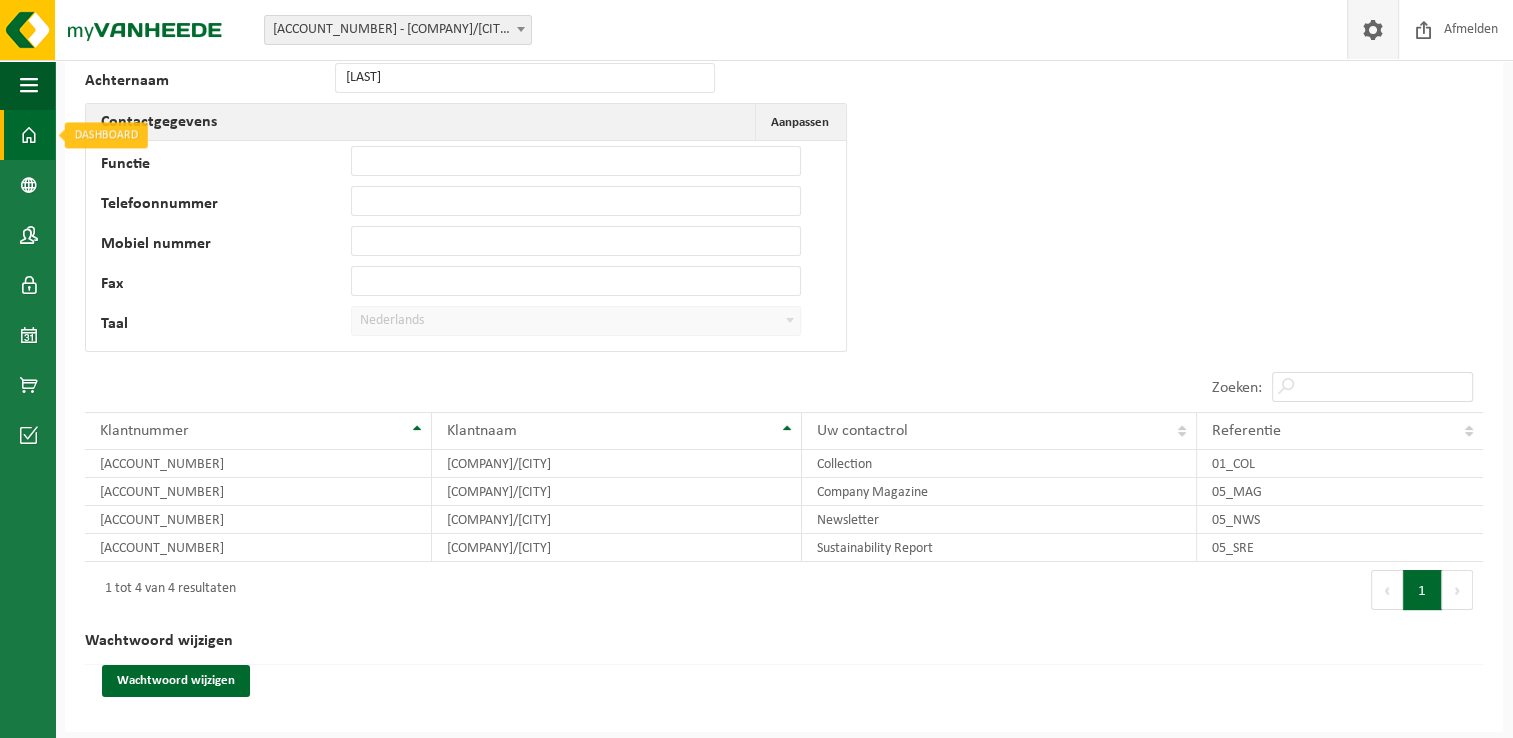 click at bounding box center [29, 135] 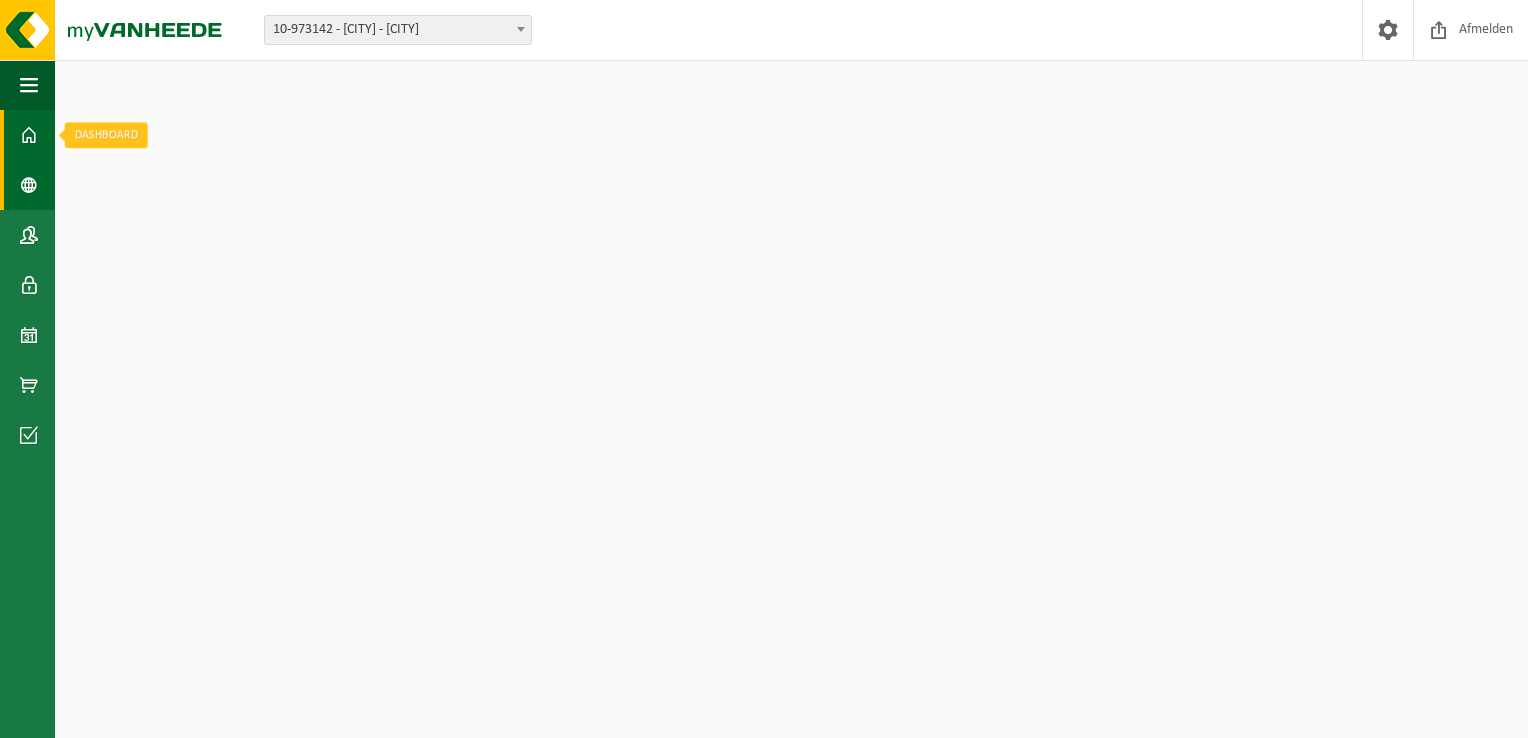 scroll, scrollTop: 0, scrollLeft: 0, axis: both 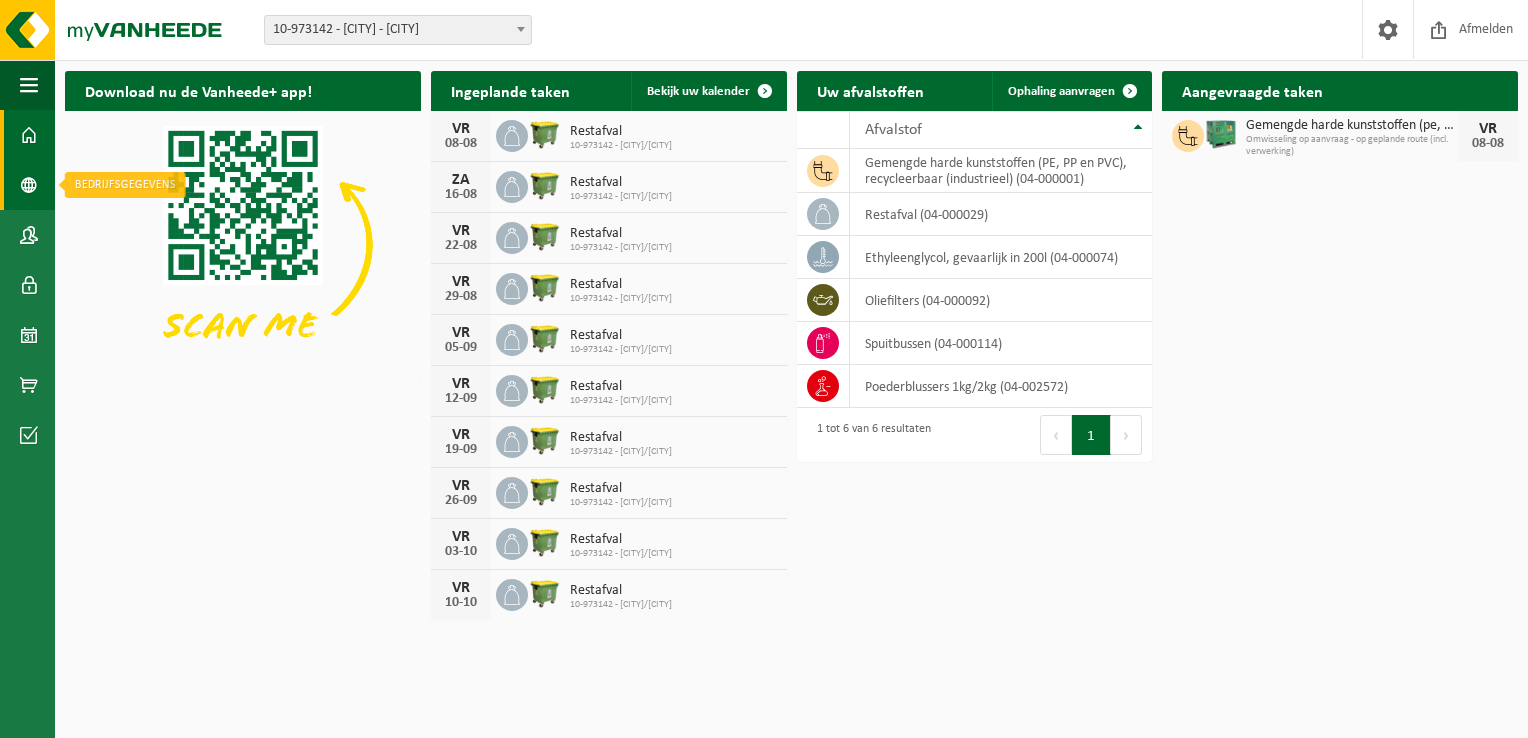 click at bounding box center (29, 185) 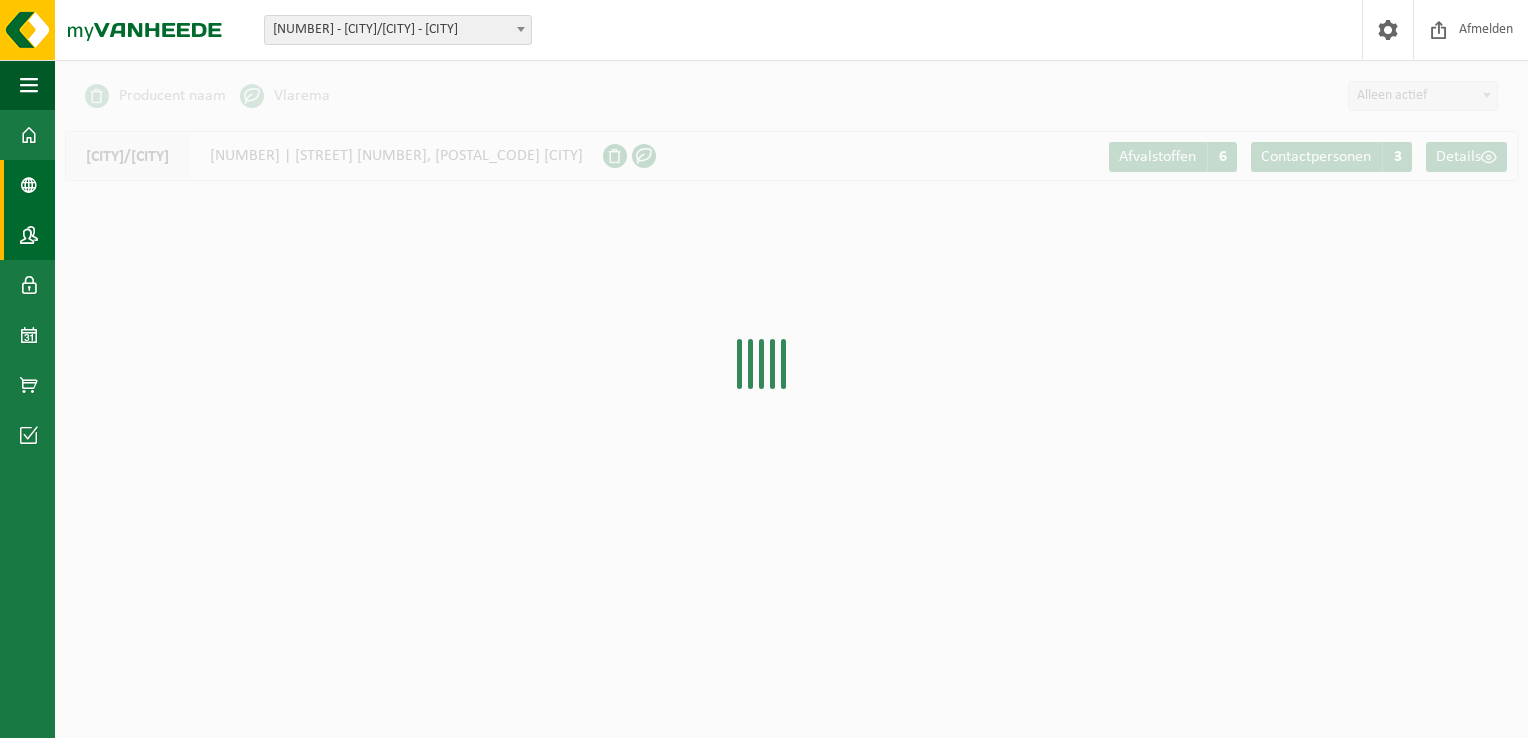 scroll, scrollTop: 0, scrollLeft: 0, axis: both 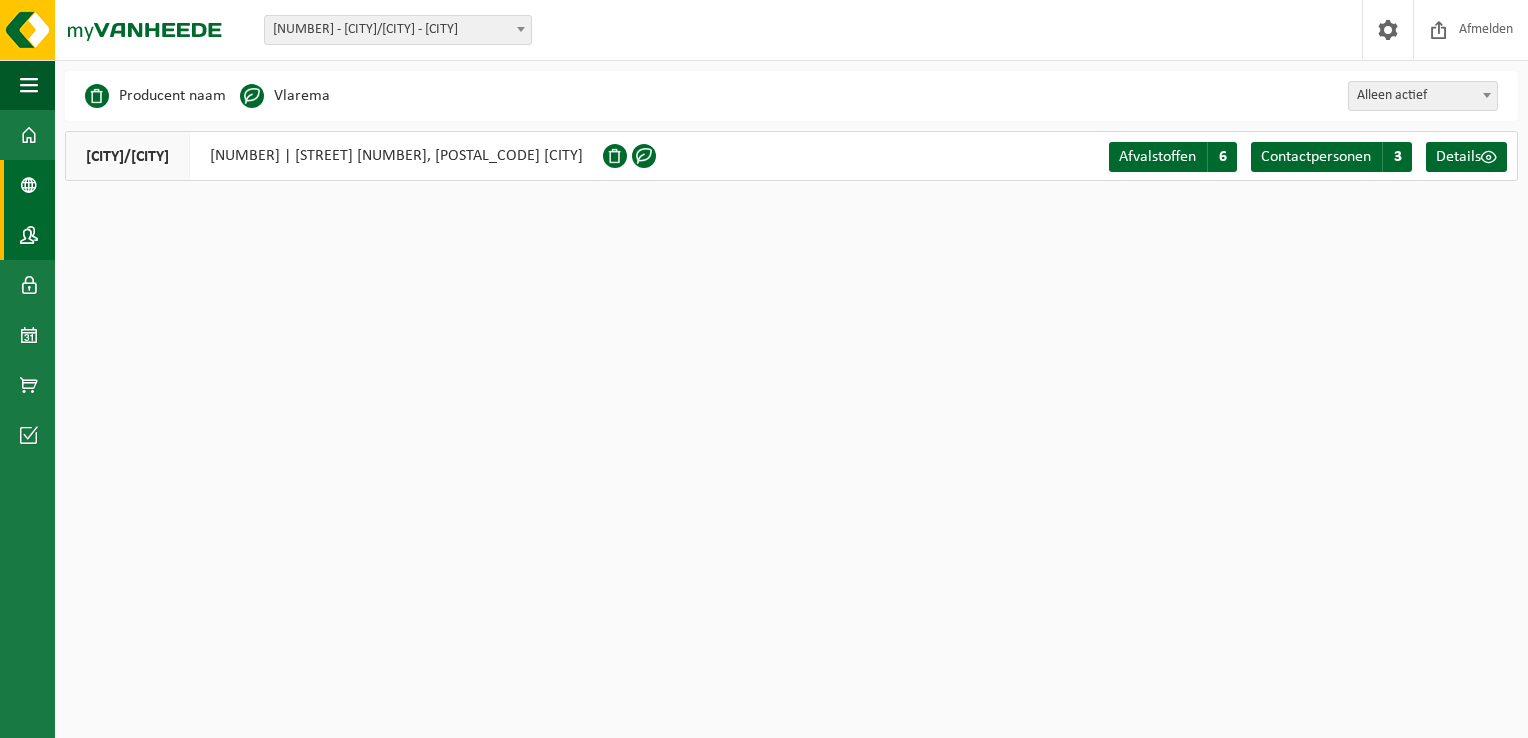 click at bounding box center [29, 235] 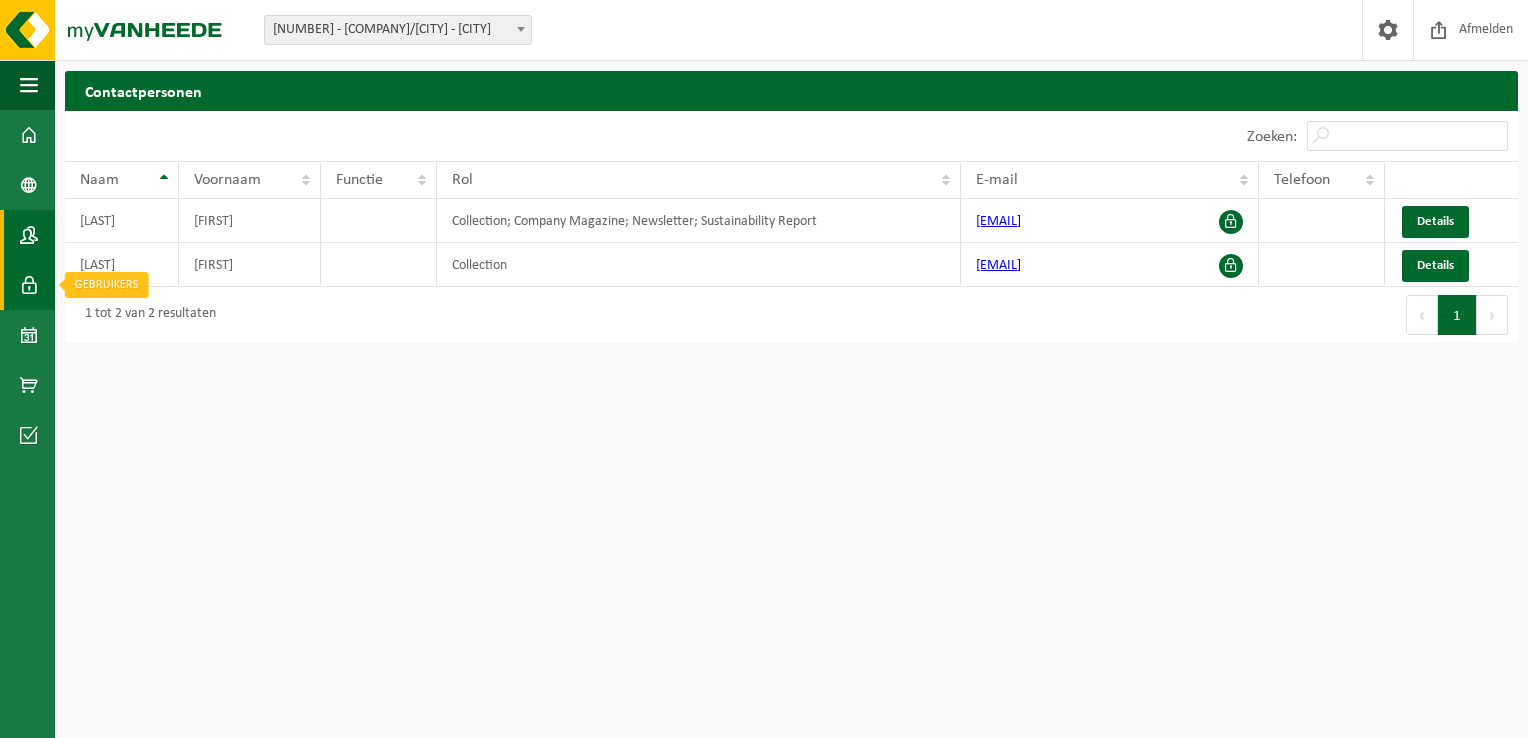 scroll, scrollTop: 0, scrollLeft: 0, axis: both 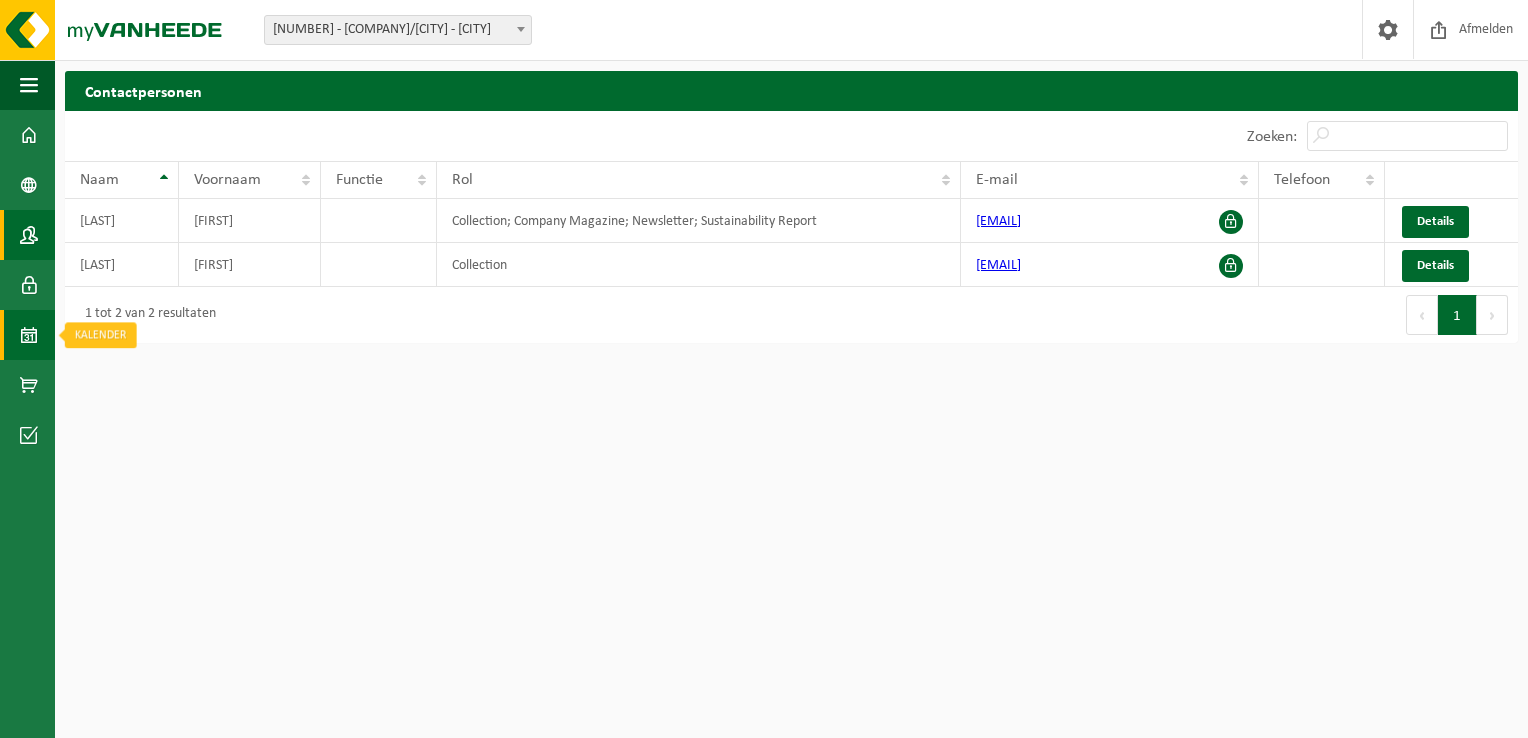 click at bounding box center [29, 335] 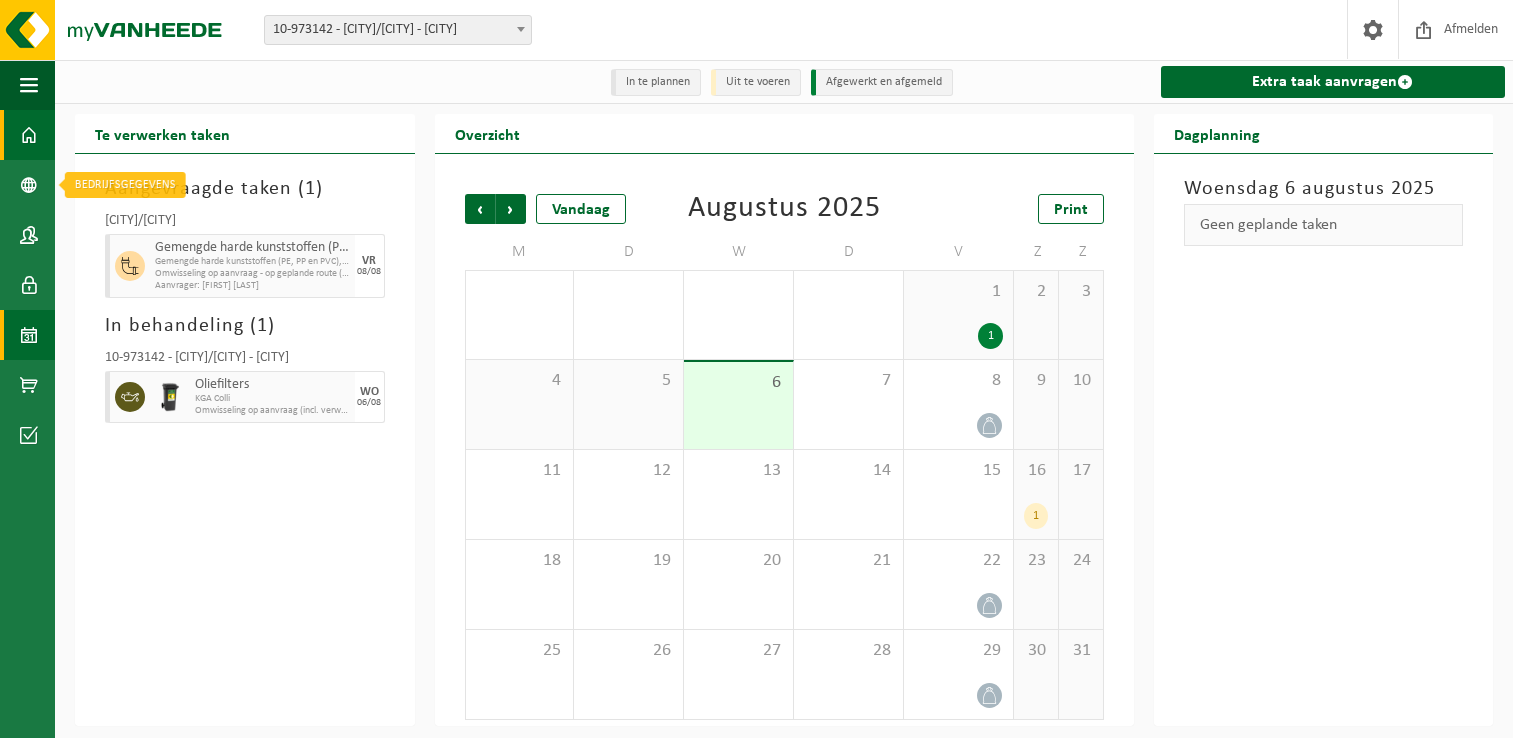 scroll, scrollTop: 0, scrollLeft: 0, axis: both 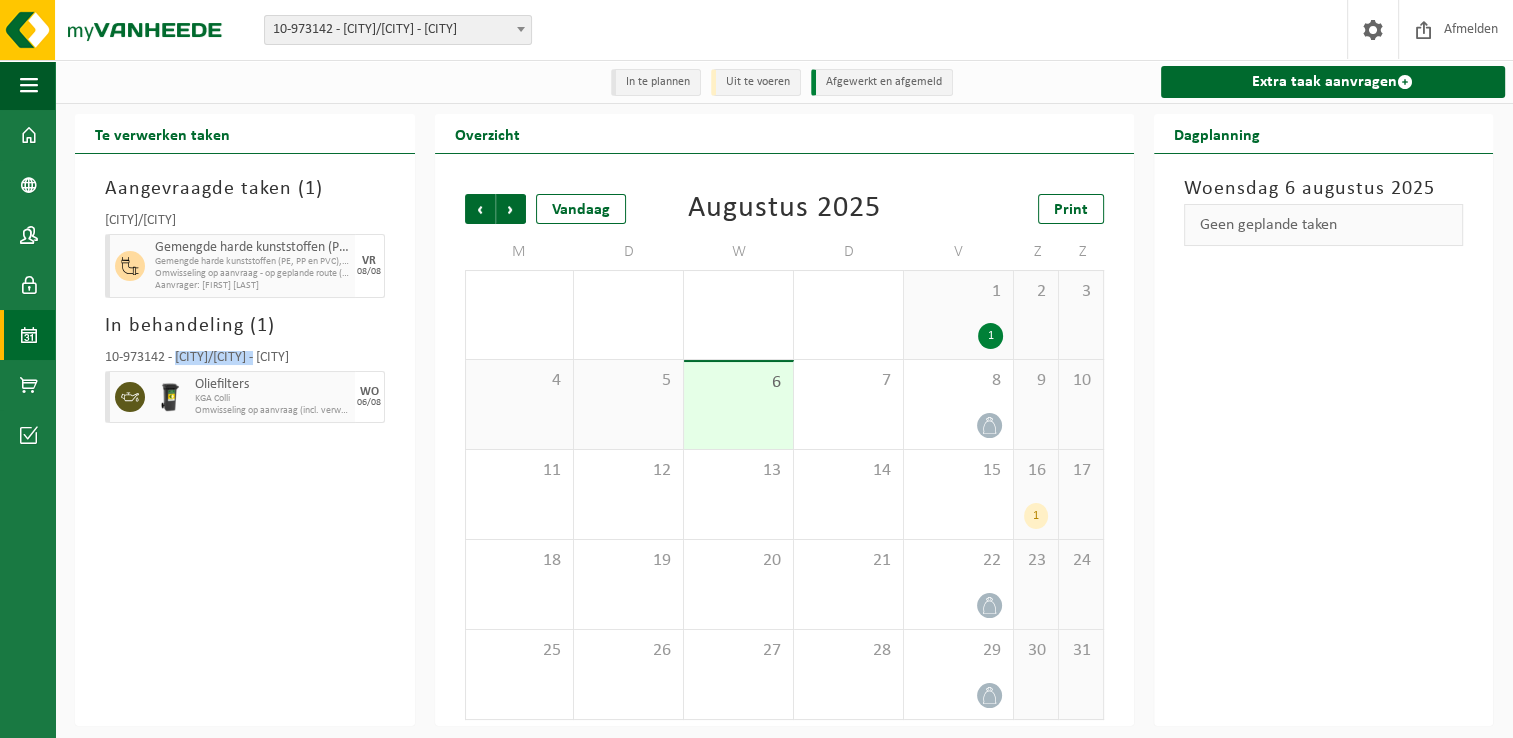 drag, startPoint x: 176, startPoint y: 358, endPoint x: 283, endPoint y: 354, distance: 107.07474 